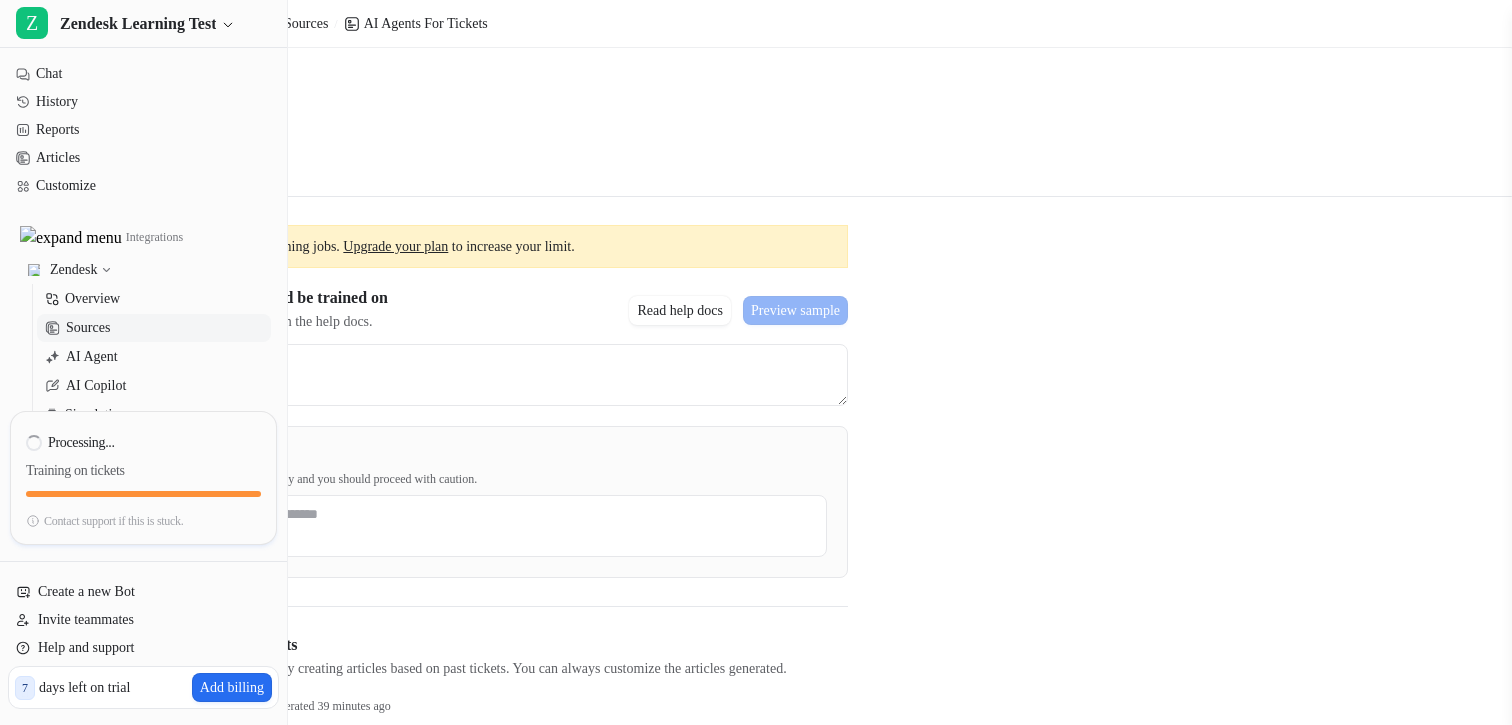 scroll, scrollTop: 157, scrollLeft: 0, axis: vertical 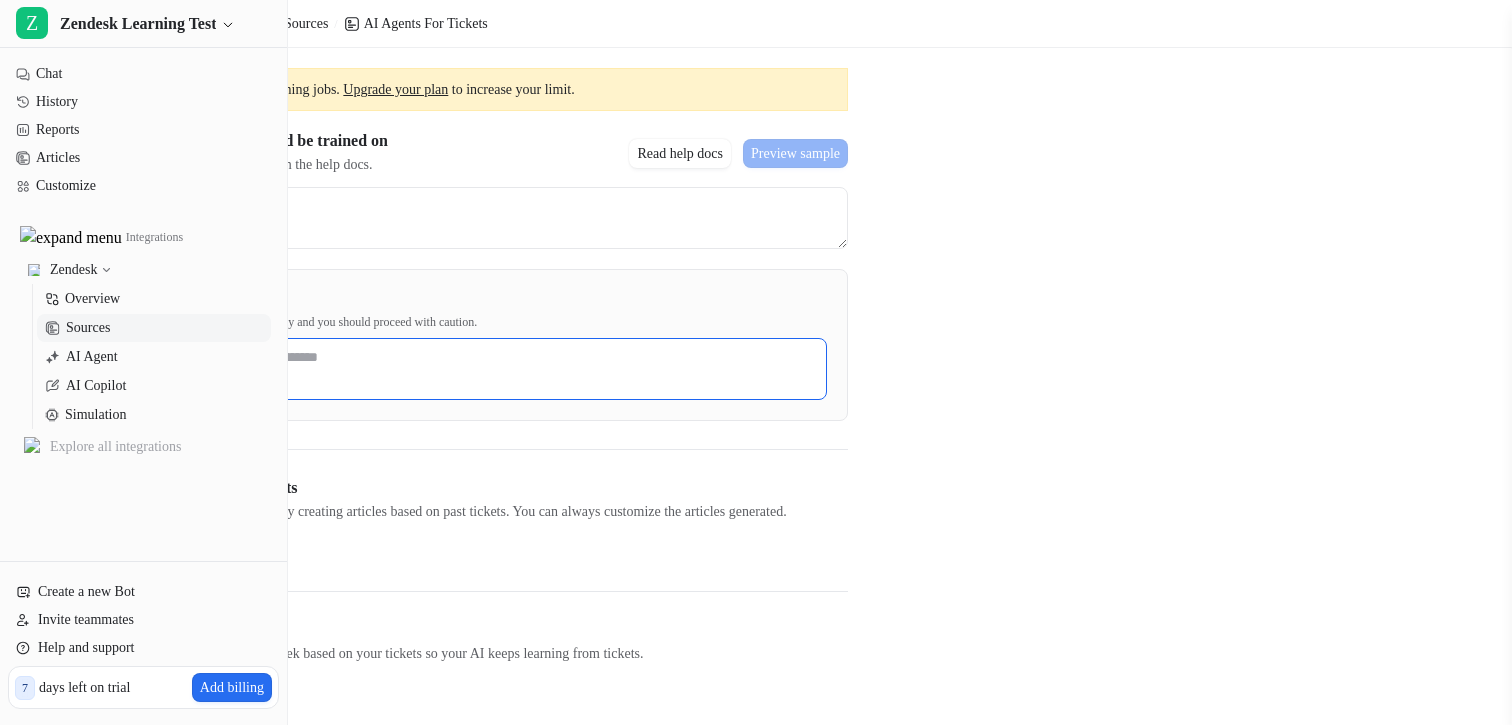 click at bounding box center (440, 369) 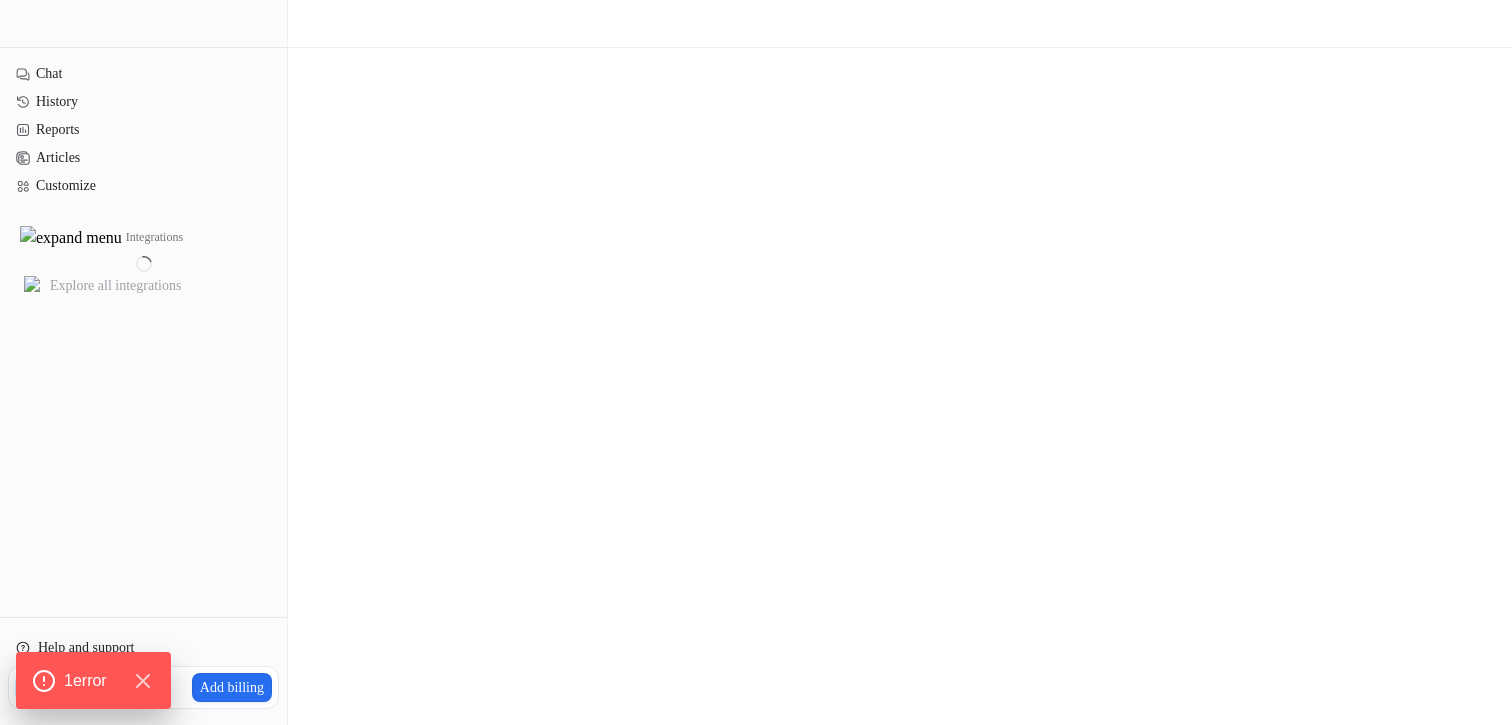 scroll, scrollTop: 0, scrollLeft: 0, axis: both 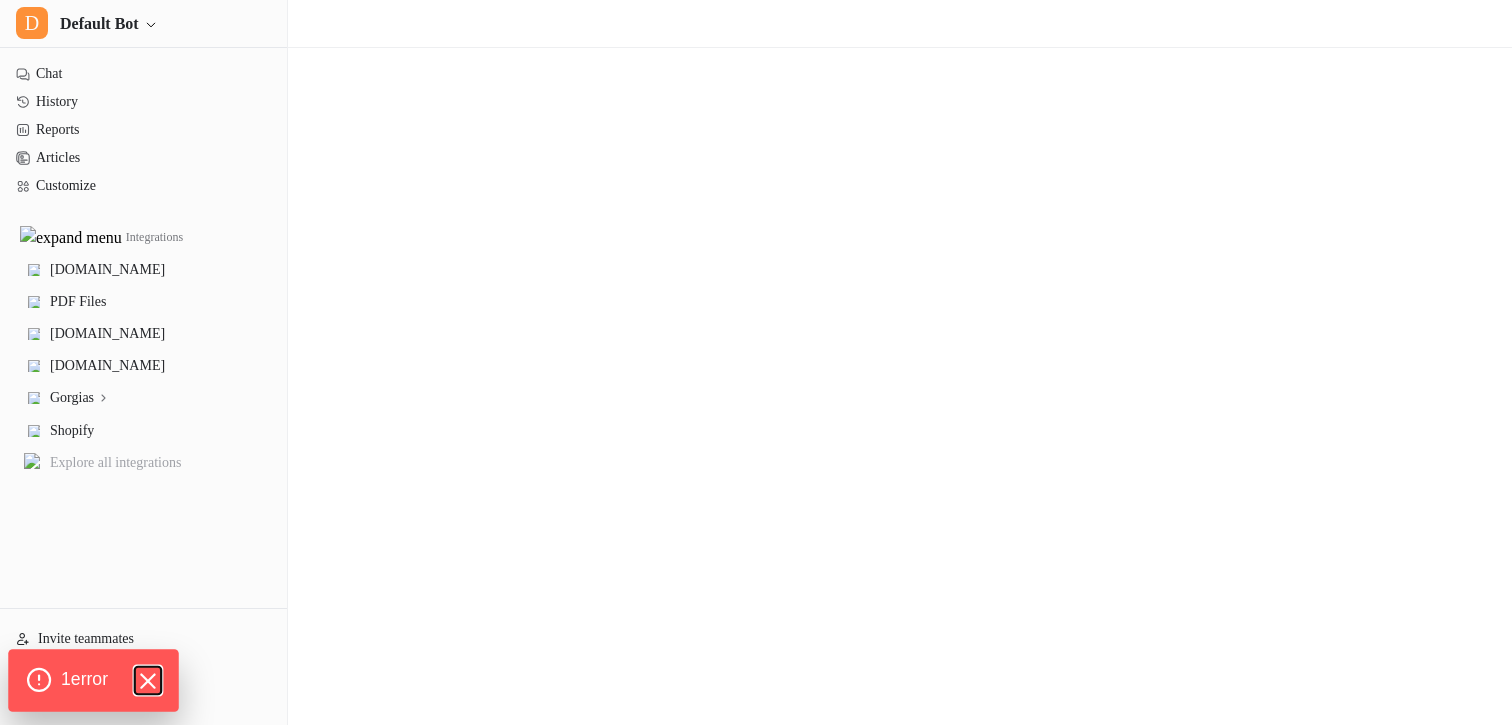 click 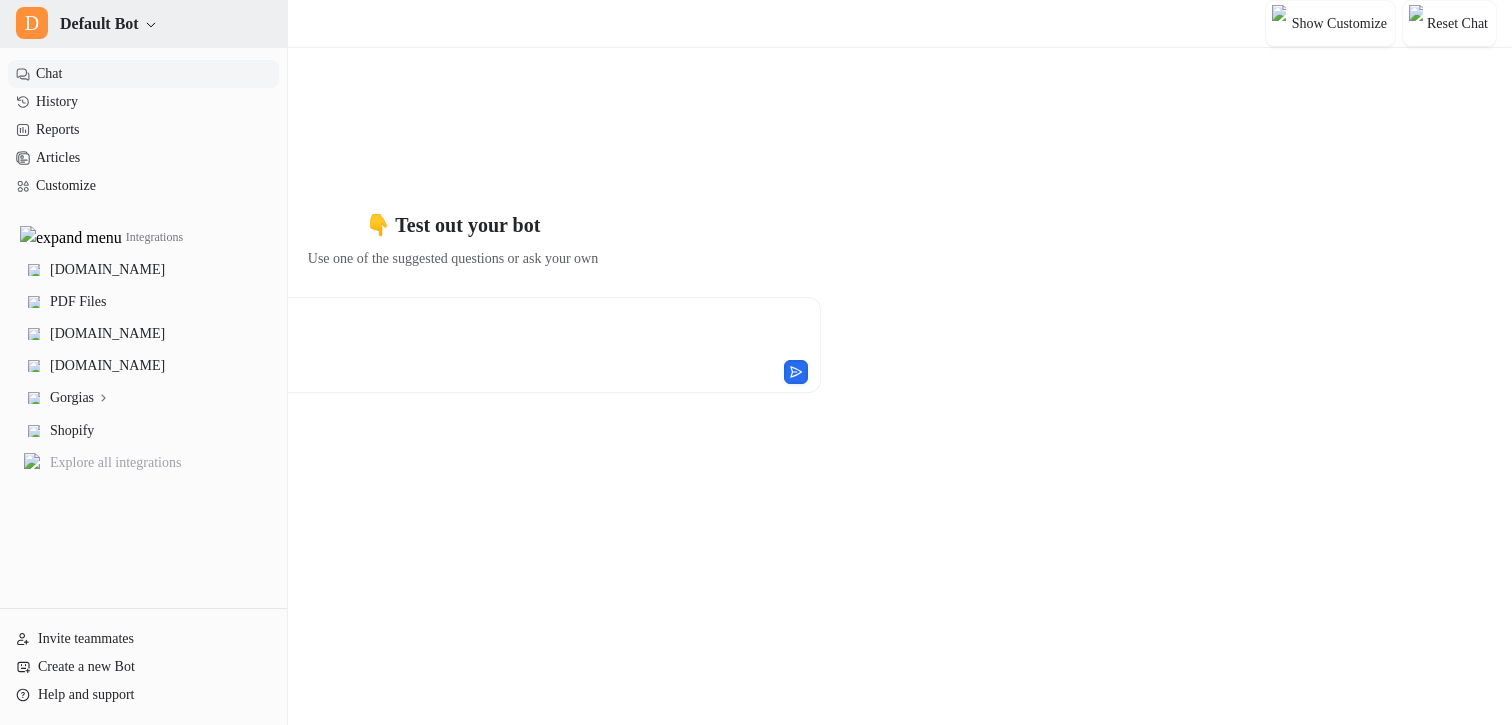 click 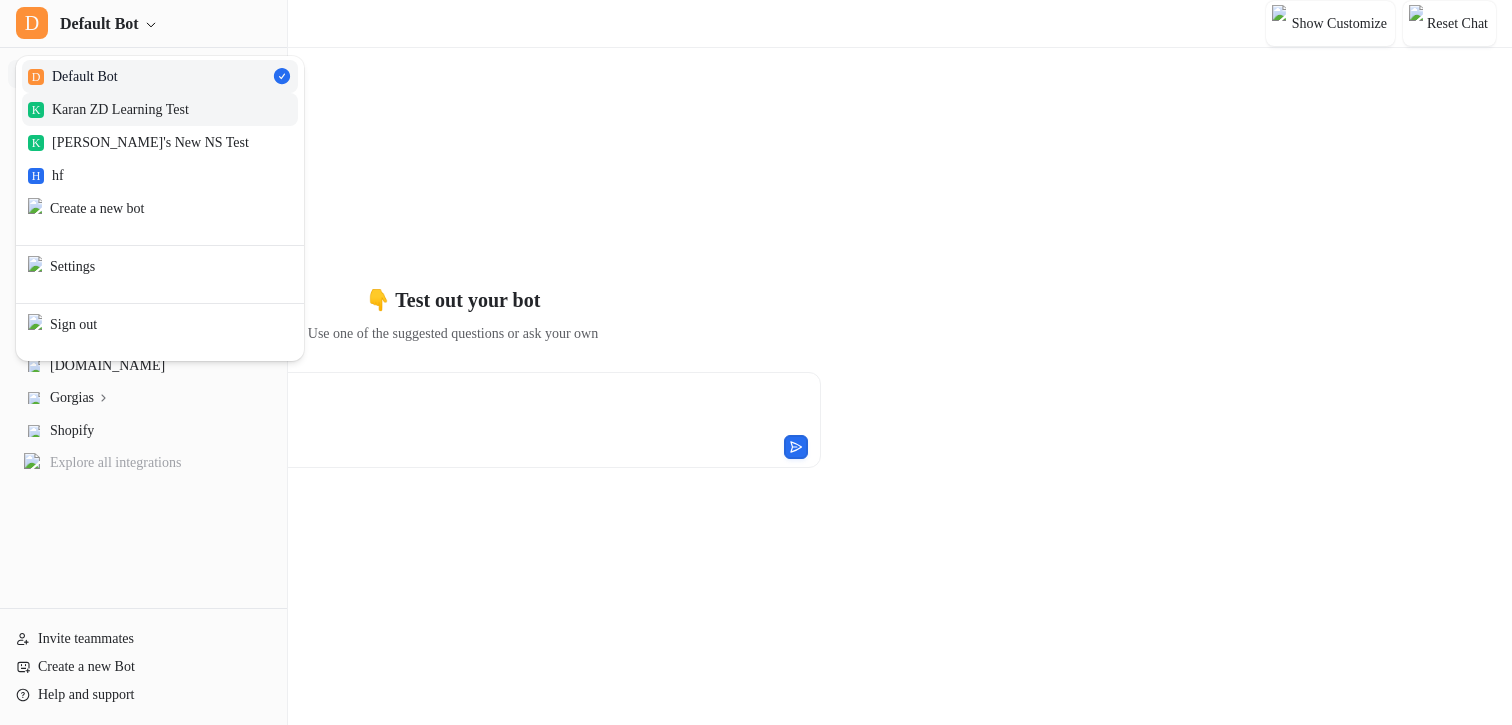 click on "K   Karan ZD Learning Test" at bounding box center [108, 109] 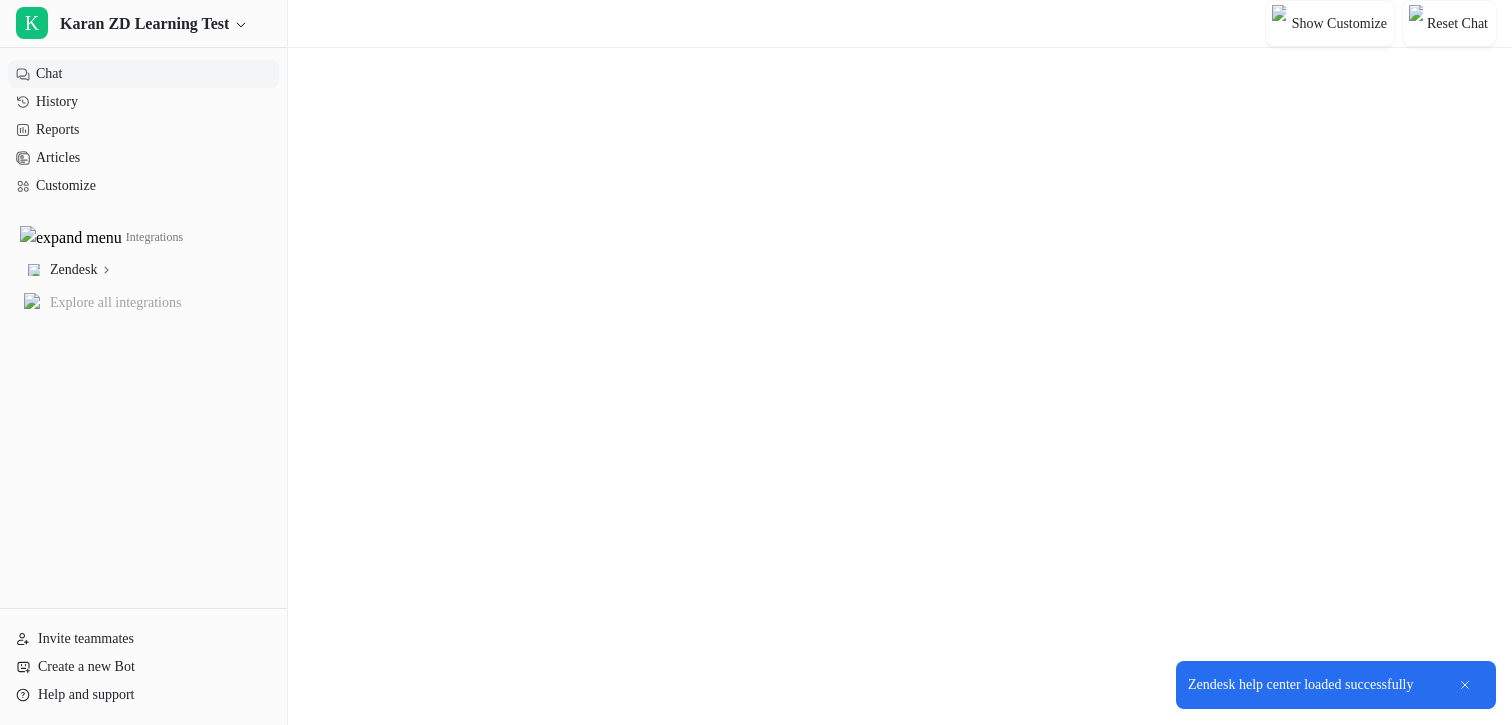 click on "Zendesk" at bounding box center (143, 270) 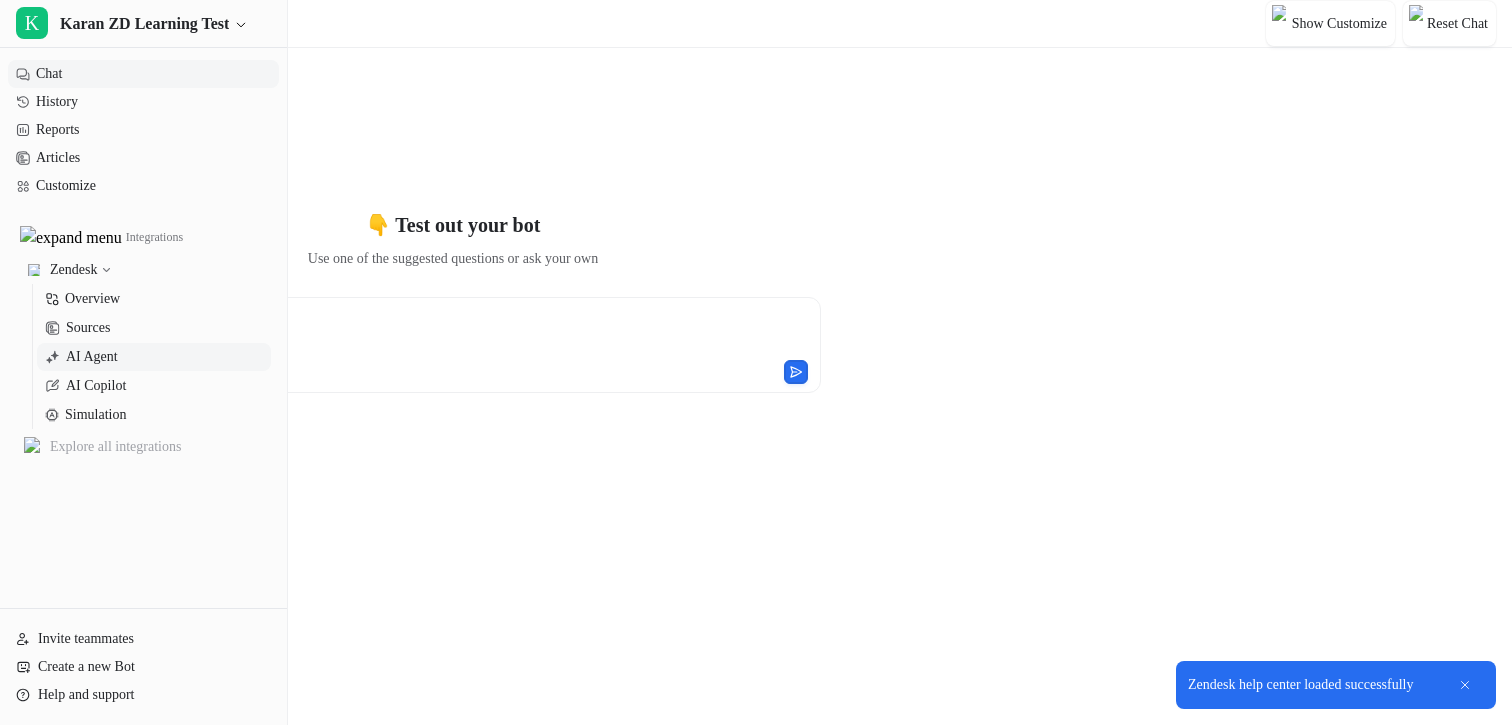 type on "**********" 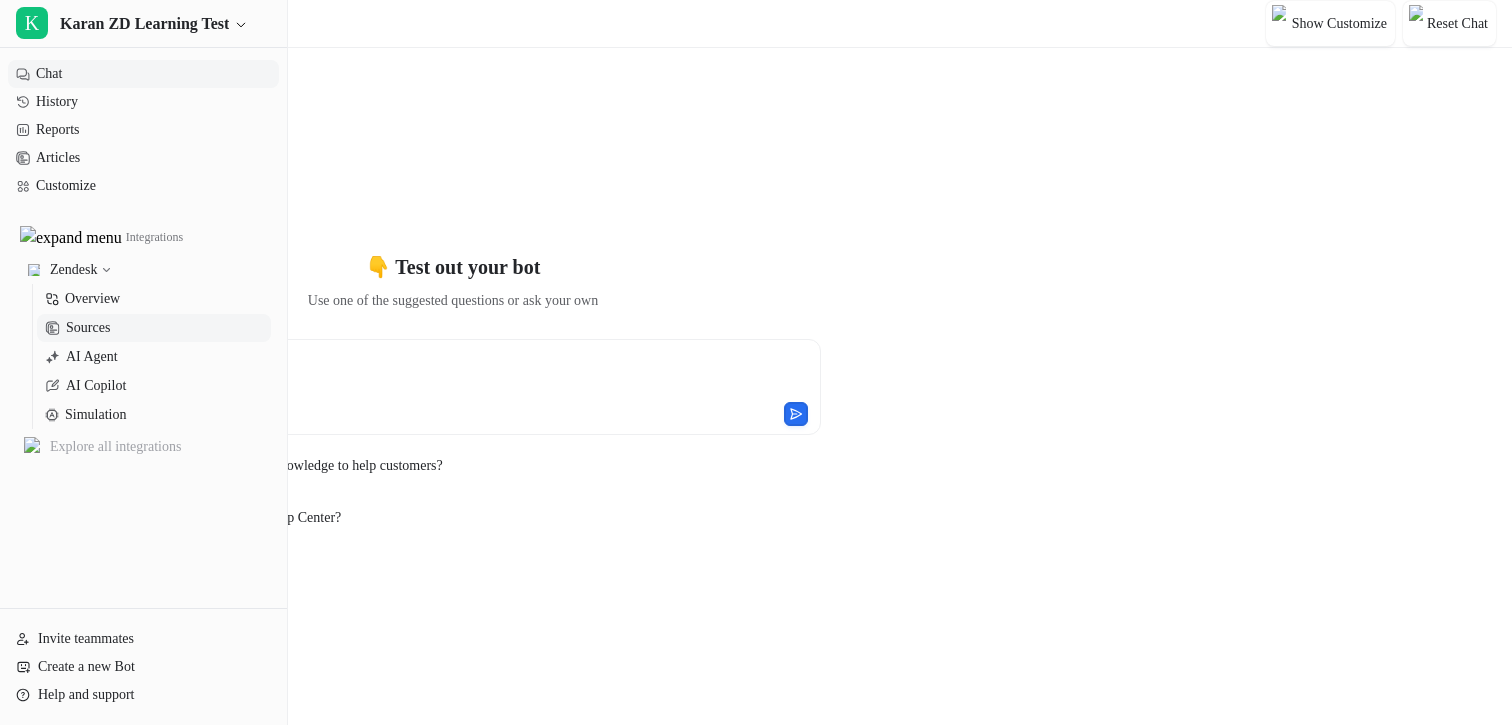 click on "Sources" at bounding box center (154, 328) 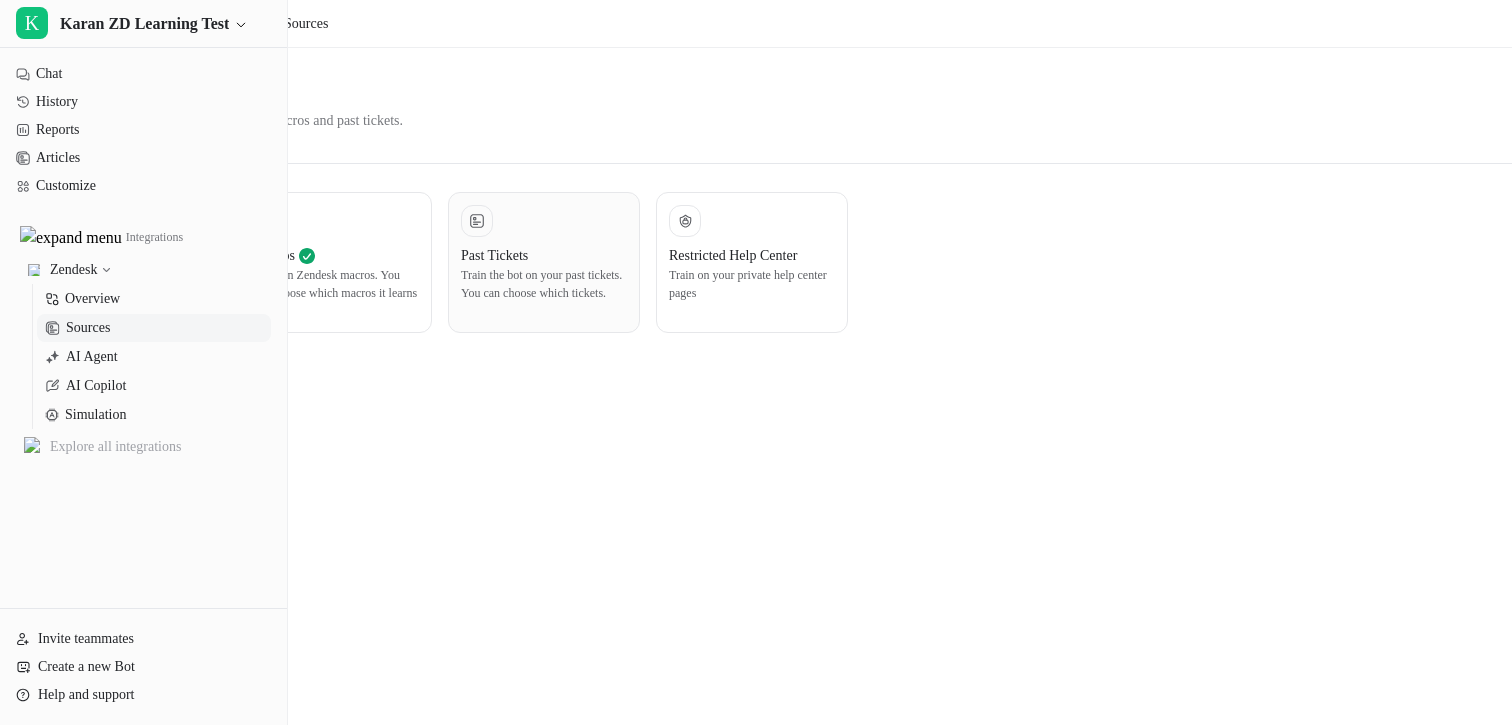 click on "Past Tickets" at bounding box center [544, 255] 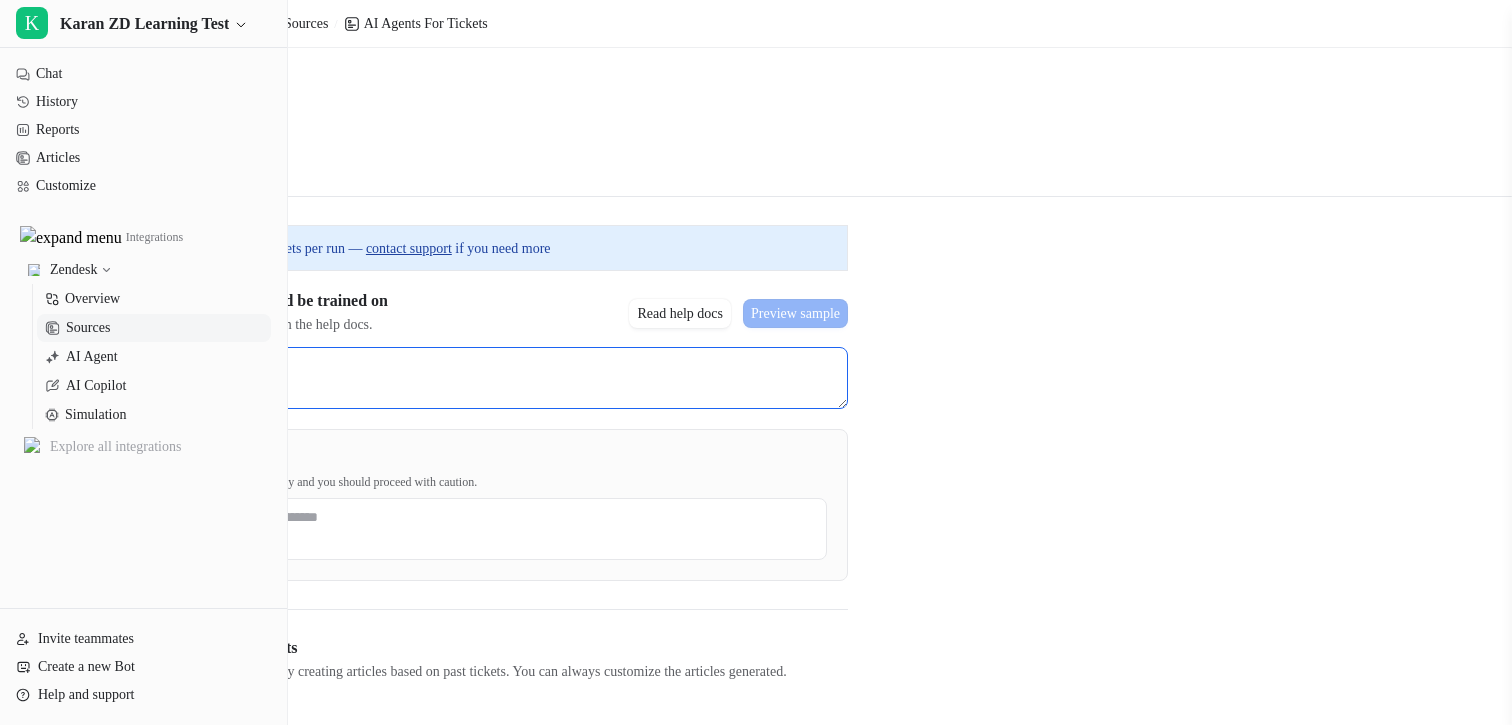 click at bounding box center [440, 378] 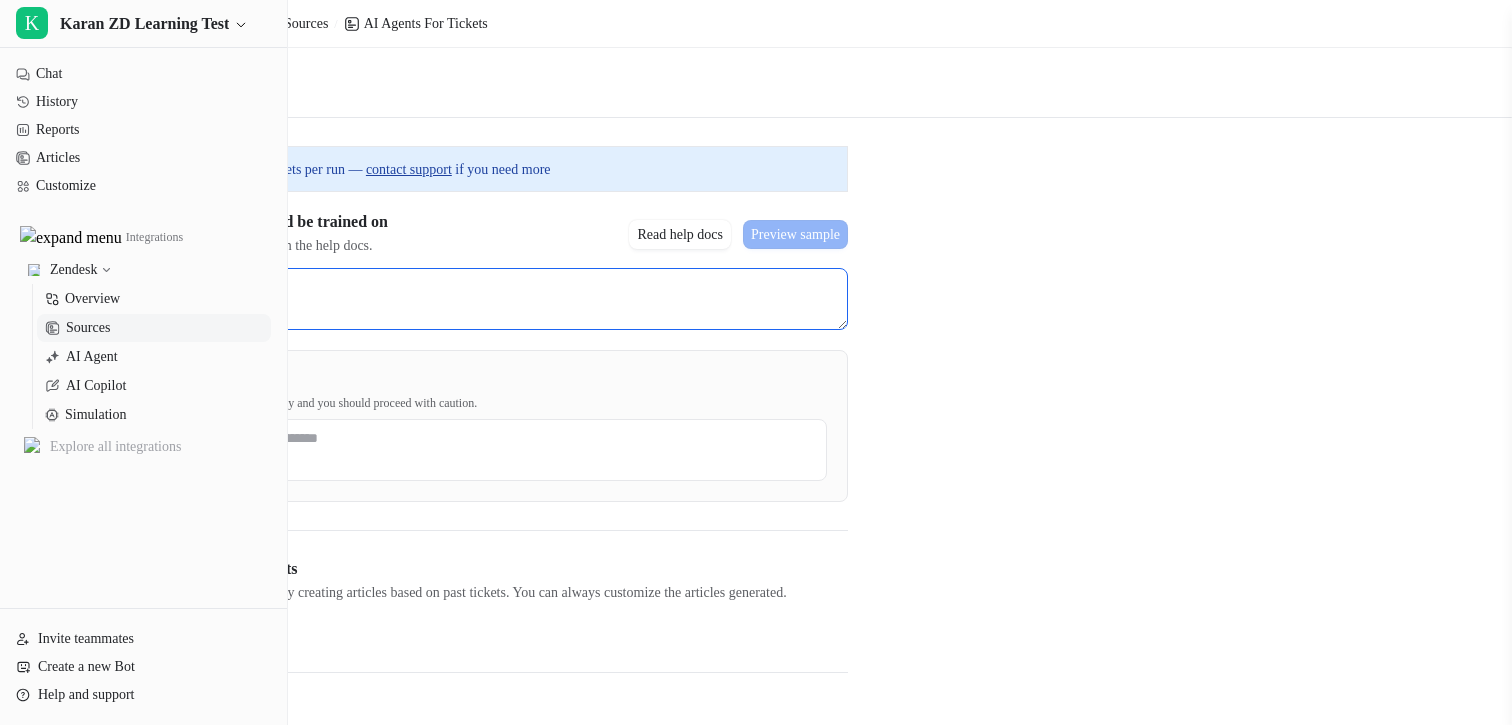 scroll, scrollTop: 125, scrollLeft: 0, axis: vertical 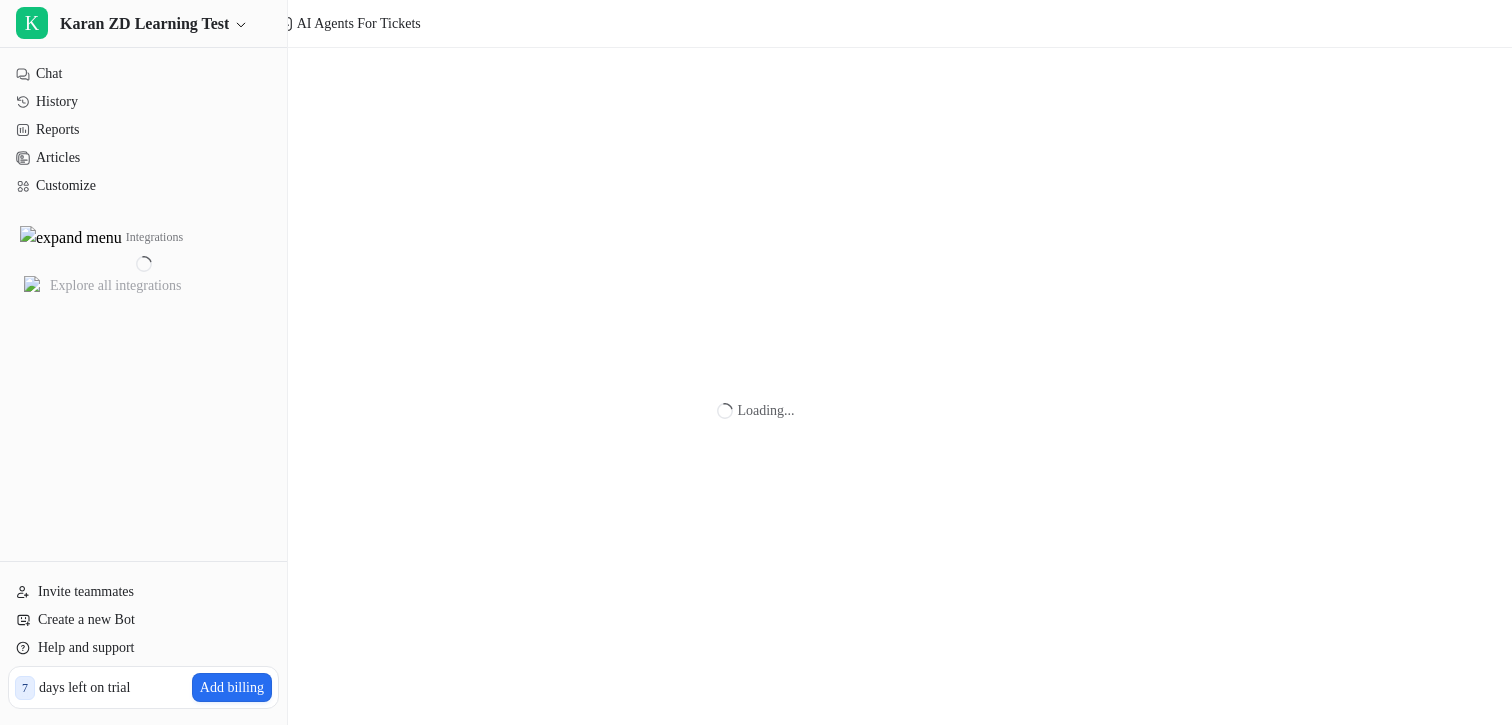 click on "Loading..." at bounding box center [756, 410] 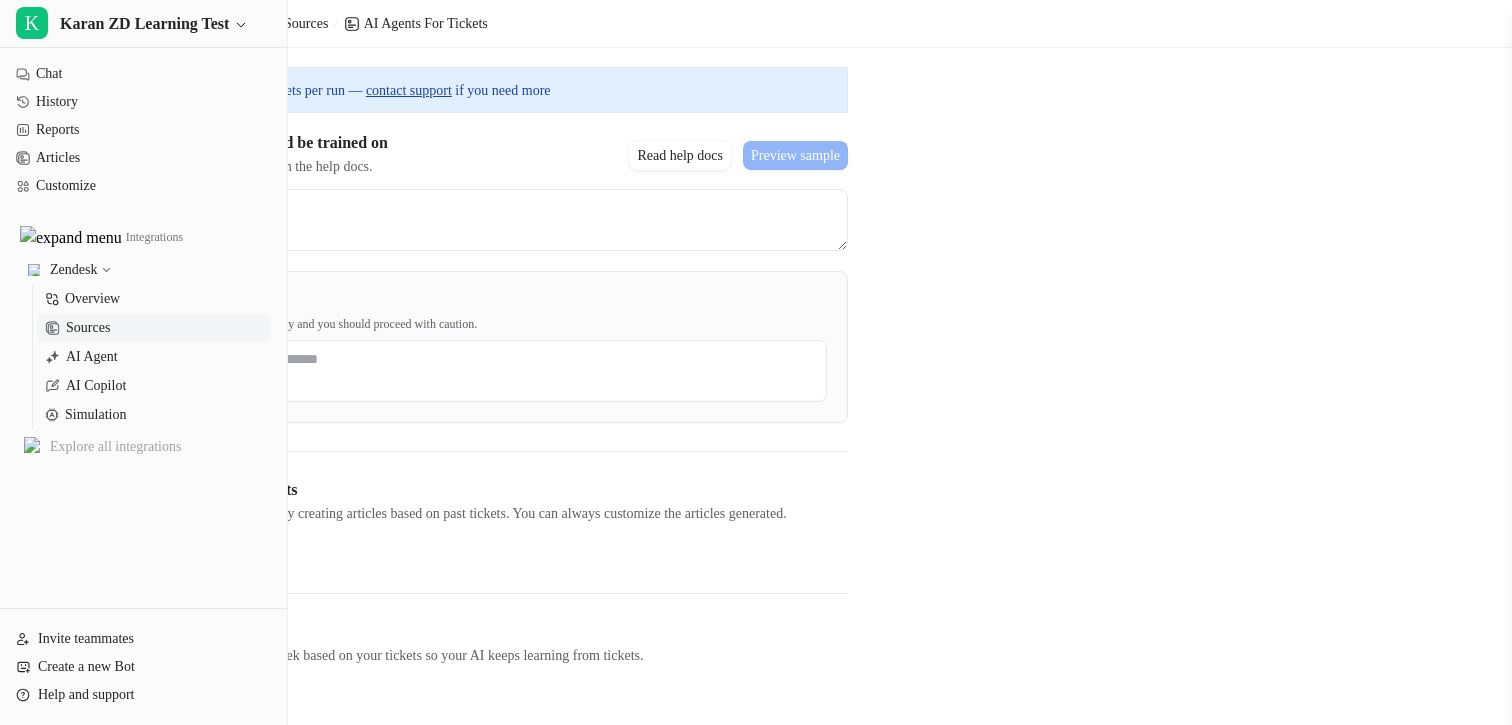 scroll, scrollTop: 153, scrollLeft: 0, axis: vertical 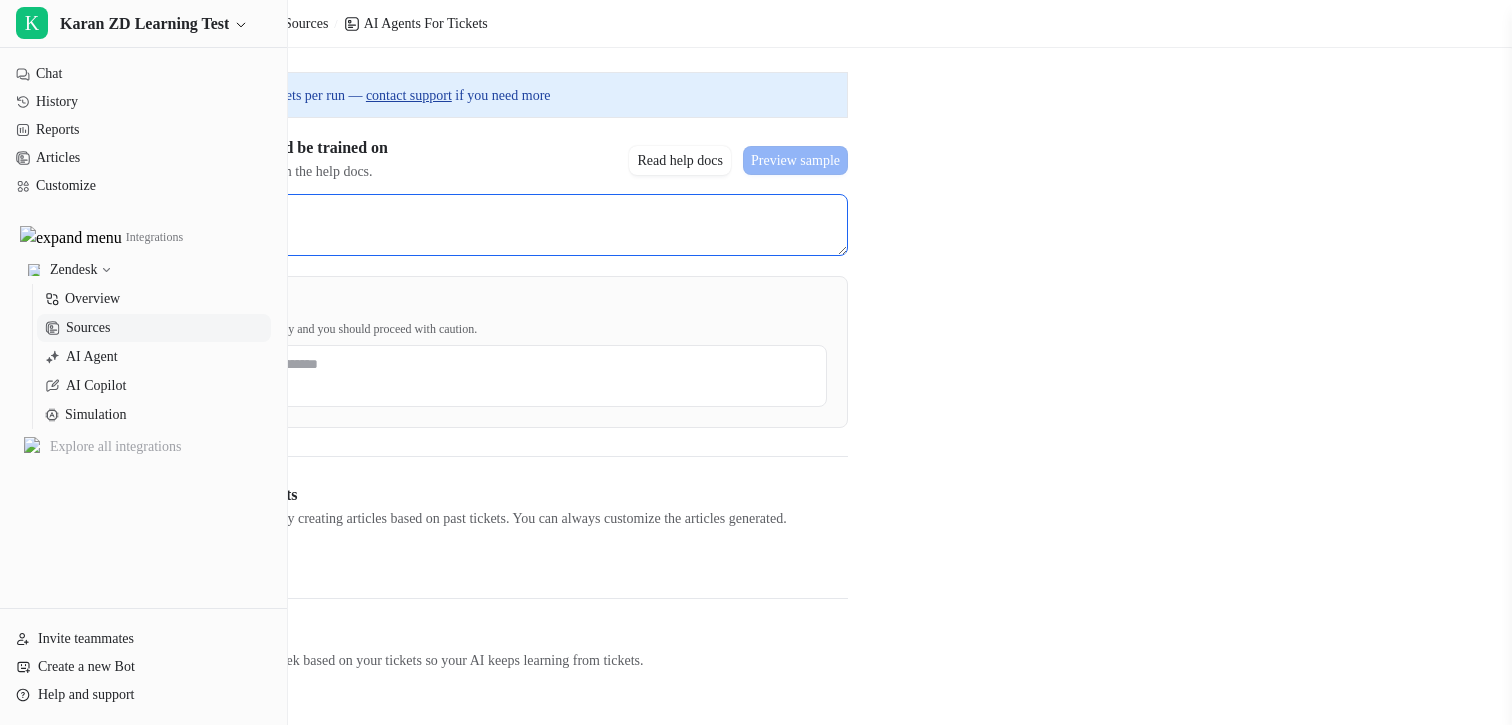 click at bounding box center [440, 225] 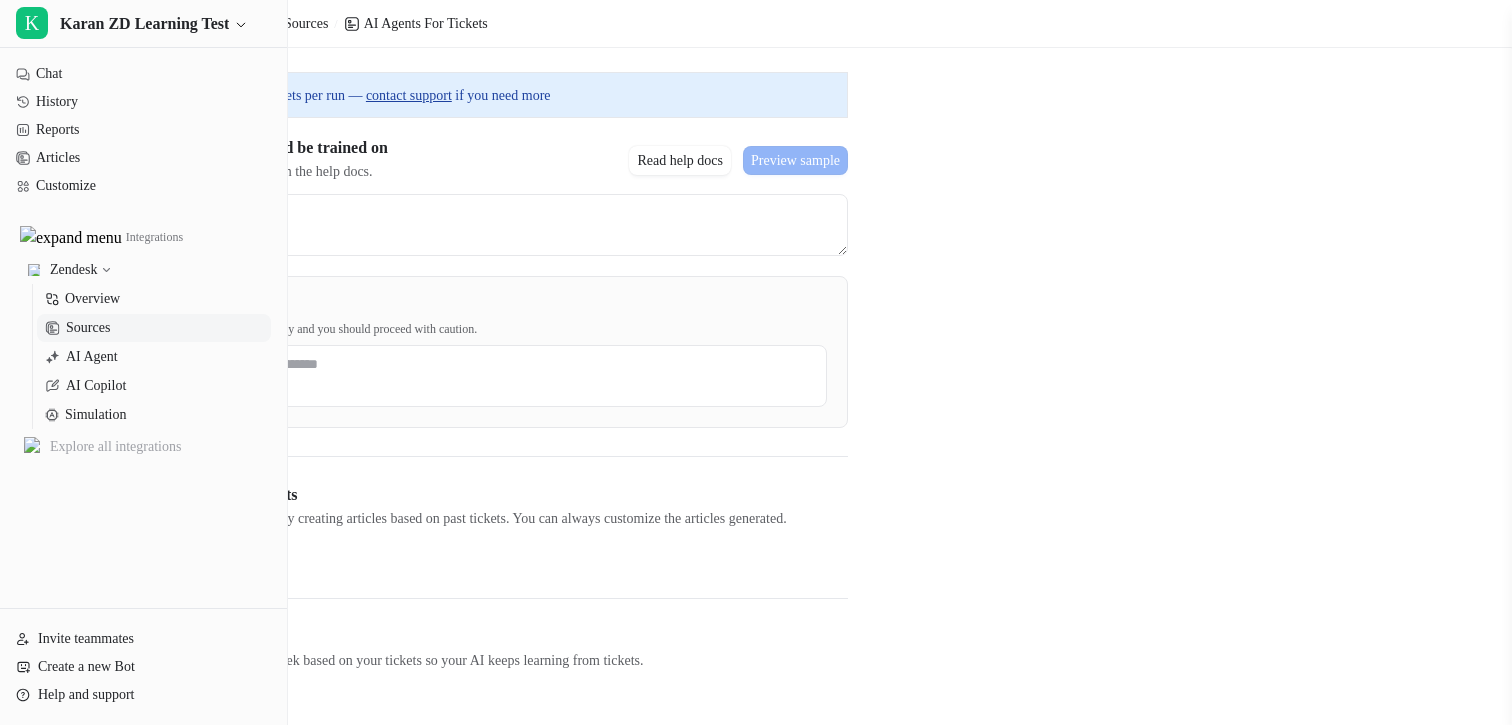 click on "Back Tickets Train the AI on your past Zendesk tickets Paying customers are limited to   0  tickets per run —   contact support   if you need more Choose the types of tickets that should be trained on Learn how to construct a valid search query in the help docs. Read help docs Preview sample Advanced prompt filter (optional) Note that this prompt needs to be crafted carefully and you should proceed with caution. Create AI articles based on past tickets AI learns from past tickets by creating articles based on past tickets. You can always customize the articles generated. Process tickets View articles Enable continuous article generation AI articles get generated or updated every week based on your tickets so your AI keeps learning from tickets. To enable this feature   Contact support. Paused" at bounding box center [756, 325] 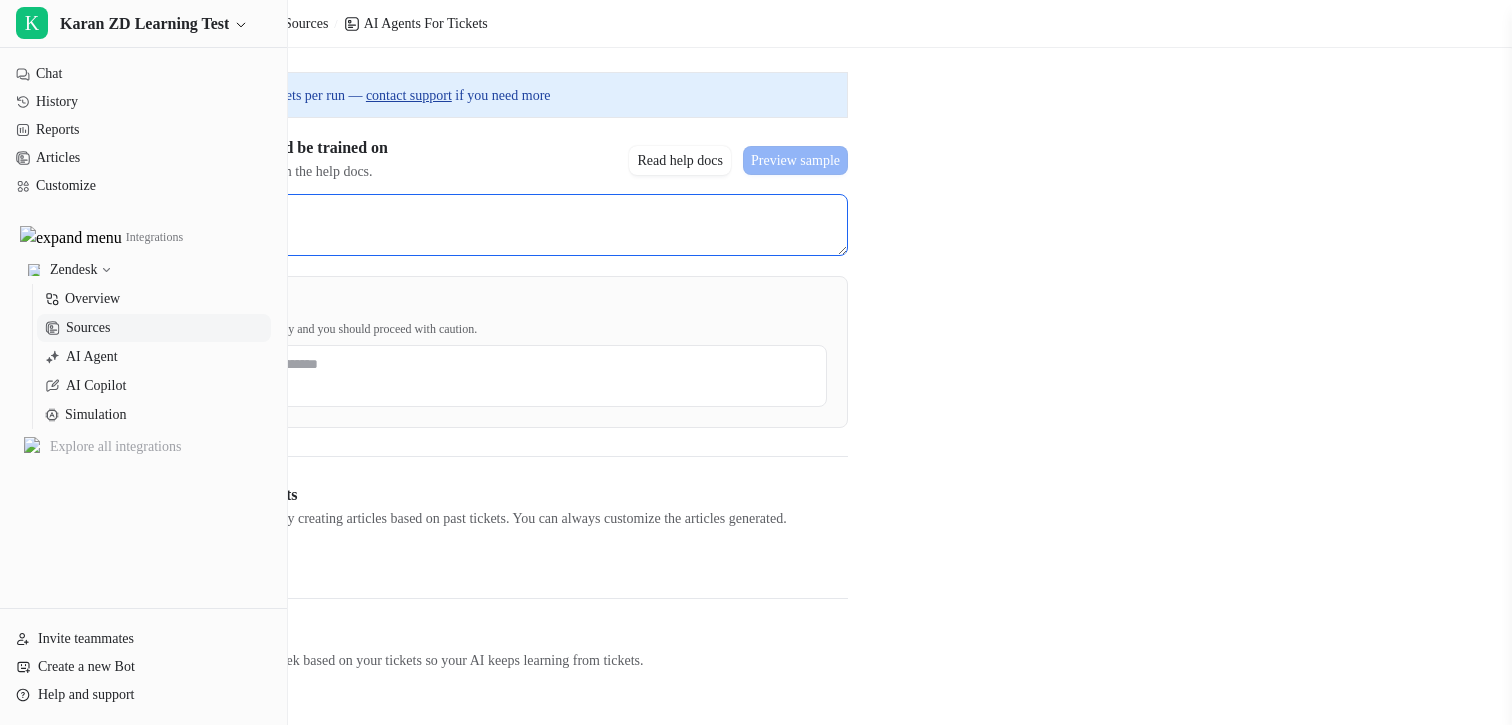 click at bounding box center (440, 225) 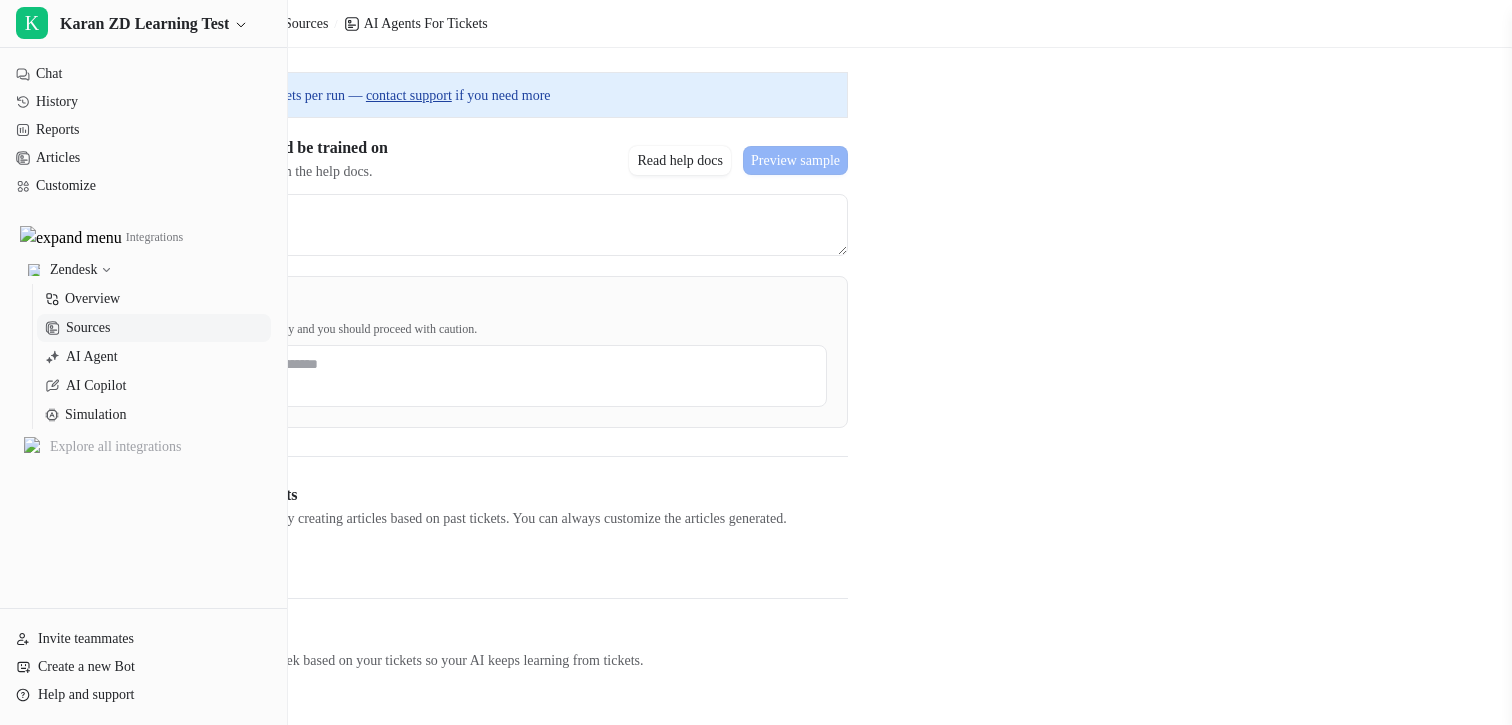 click on "Paying customers are limited to   0  tickets per run —   contact support   if you need more Choose the types of tickets that should be trained on Learn how to construct a valid search query in the help docs. Read help docs Preview sample Advanced prompt filter (optional) Note that this prompt needs to be crafted carefully and you should proceed with caution. Create AI articles based on past tickets AI learns from past tickets by creating articles based on past tickets. You can always customize the articles generated. Process tickets View articles Enable continuous article generation AI articles get generated or updated every week based on your tickets so your AI keeps learning from tickets. To enable this feature   Contact support. Paused" at bounding box center (440, 400) 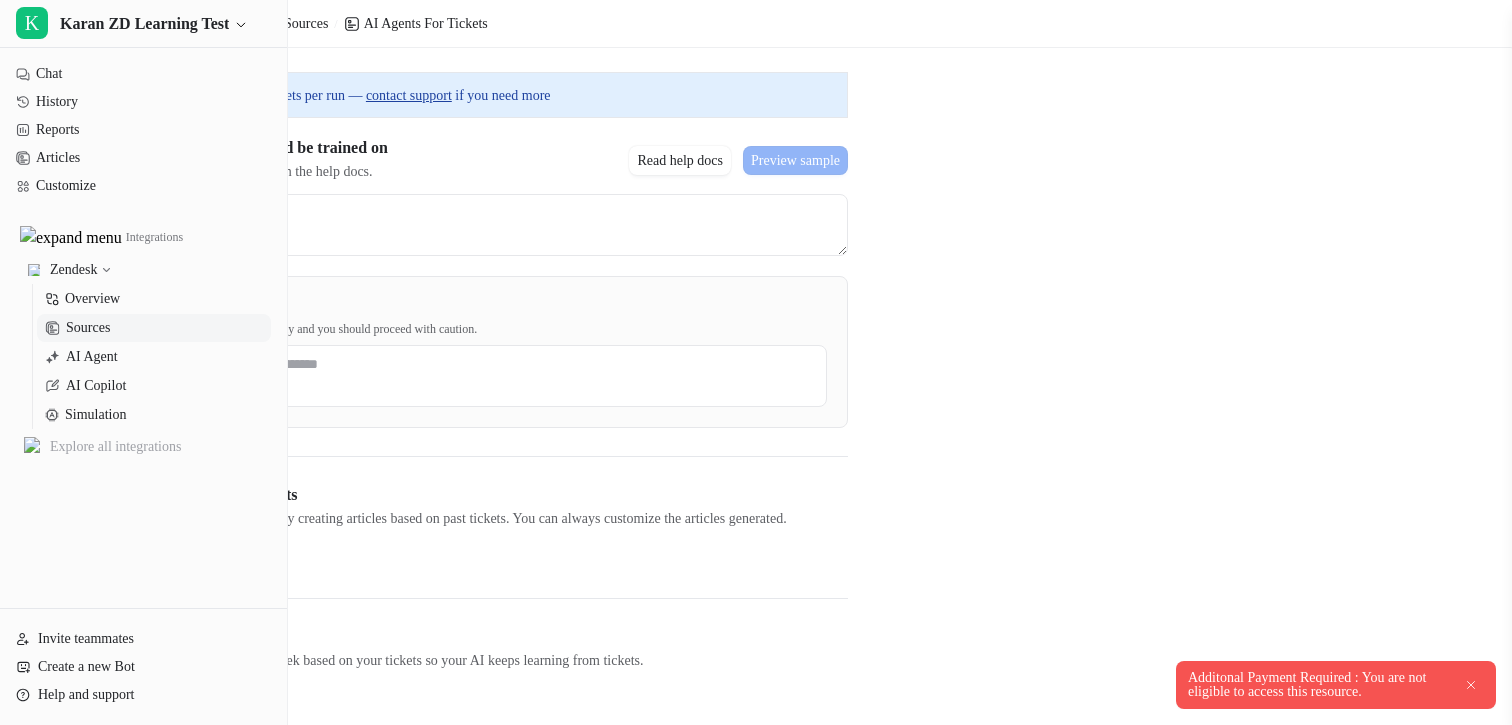 click 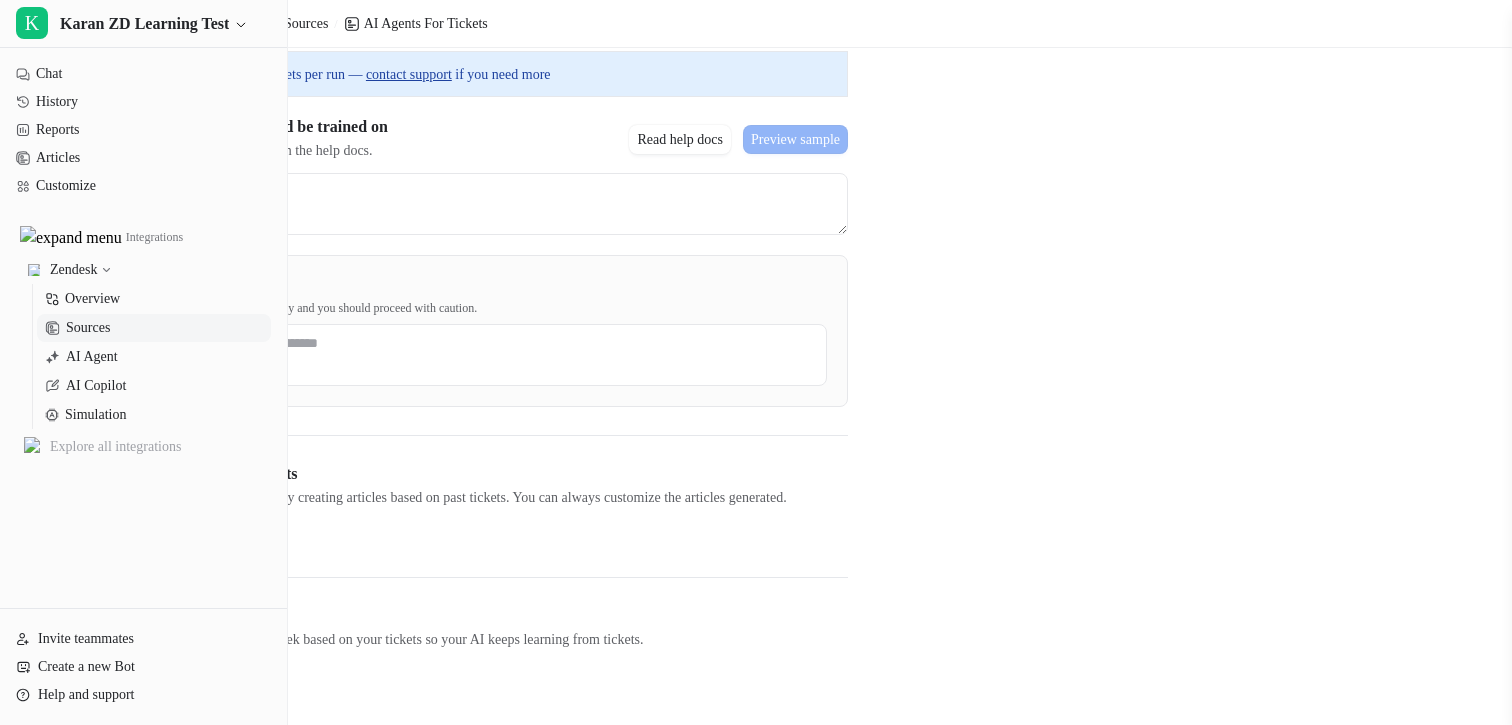 scroll, scrollTop: 177, scrollLeft: 0, axis: vertical 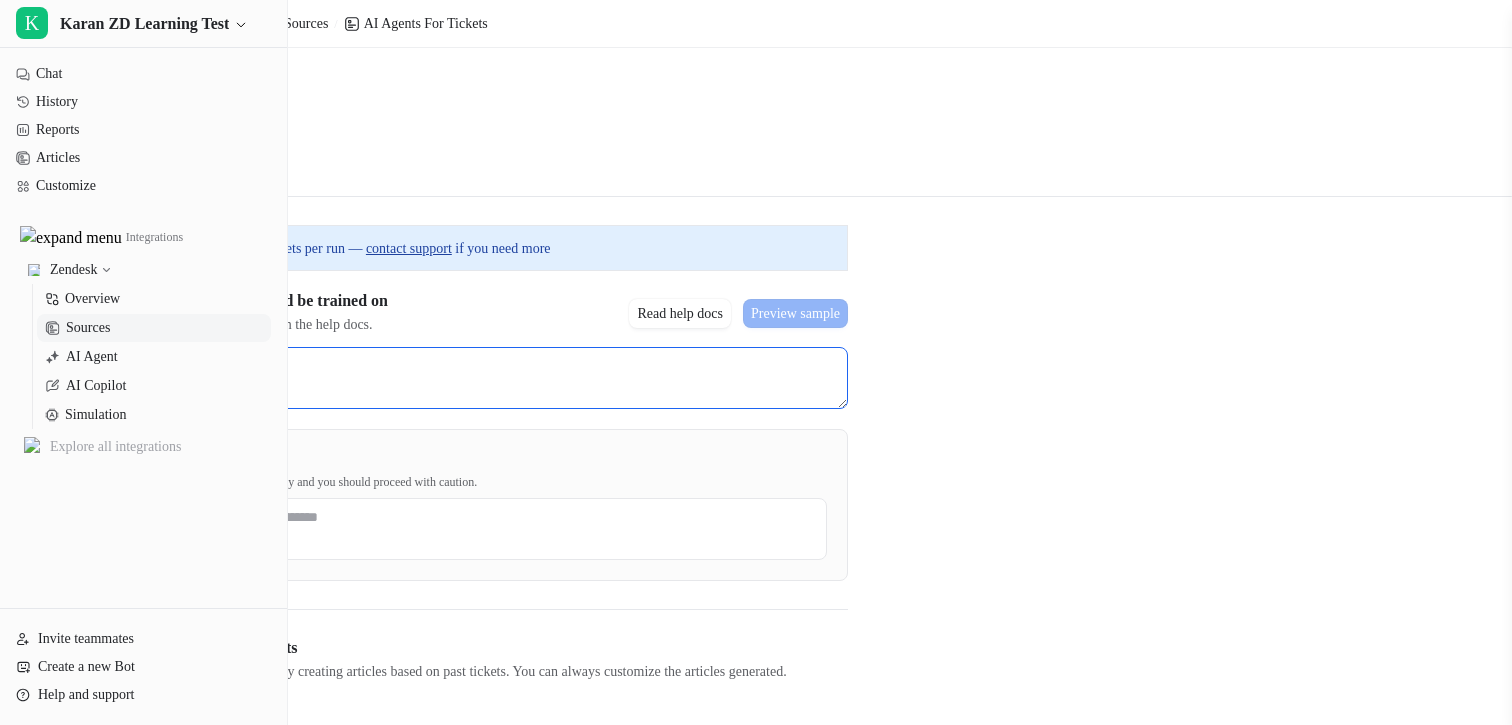 click at bounding box center (440, 378) 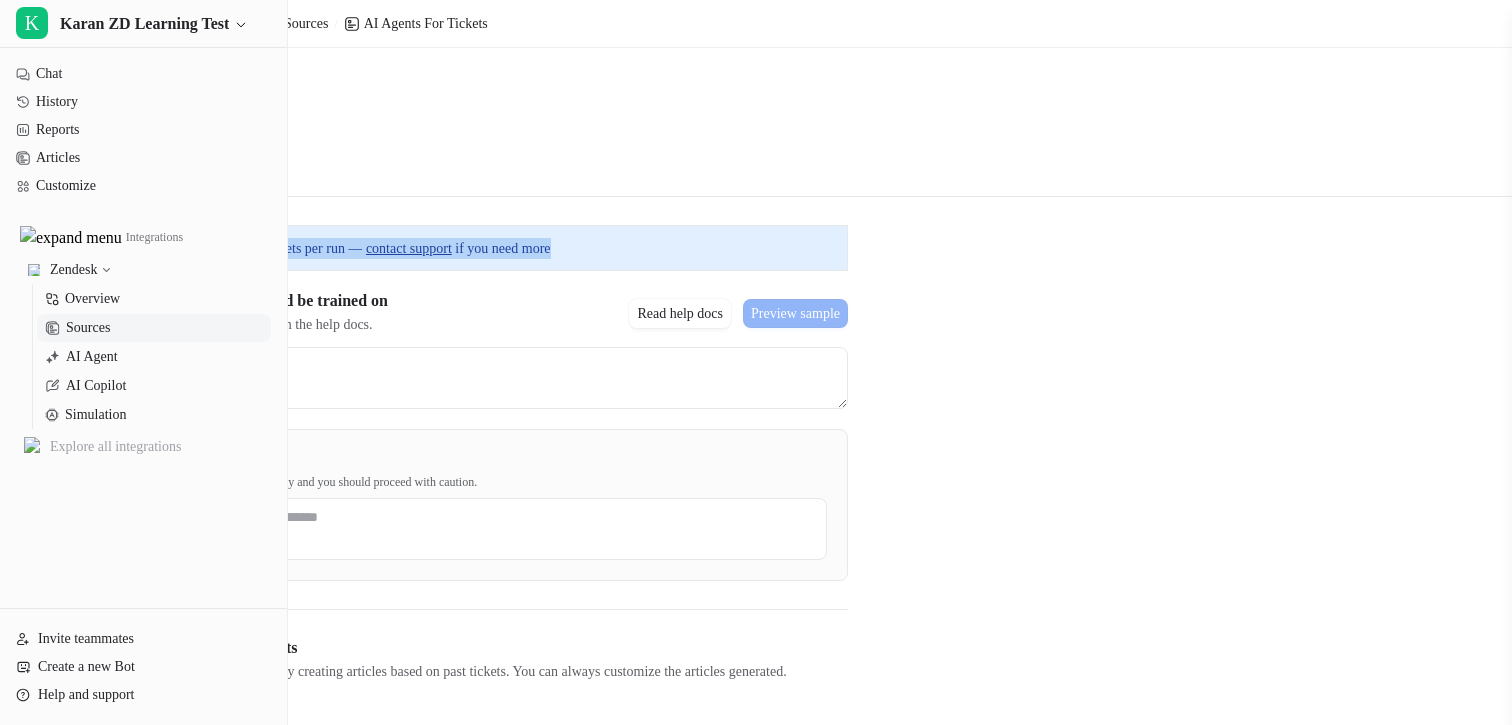 drag, startPoint x: 961, startPoint y: 265, endPoint x: 802, endPoint y: 151, distance: 195.64508 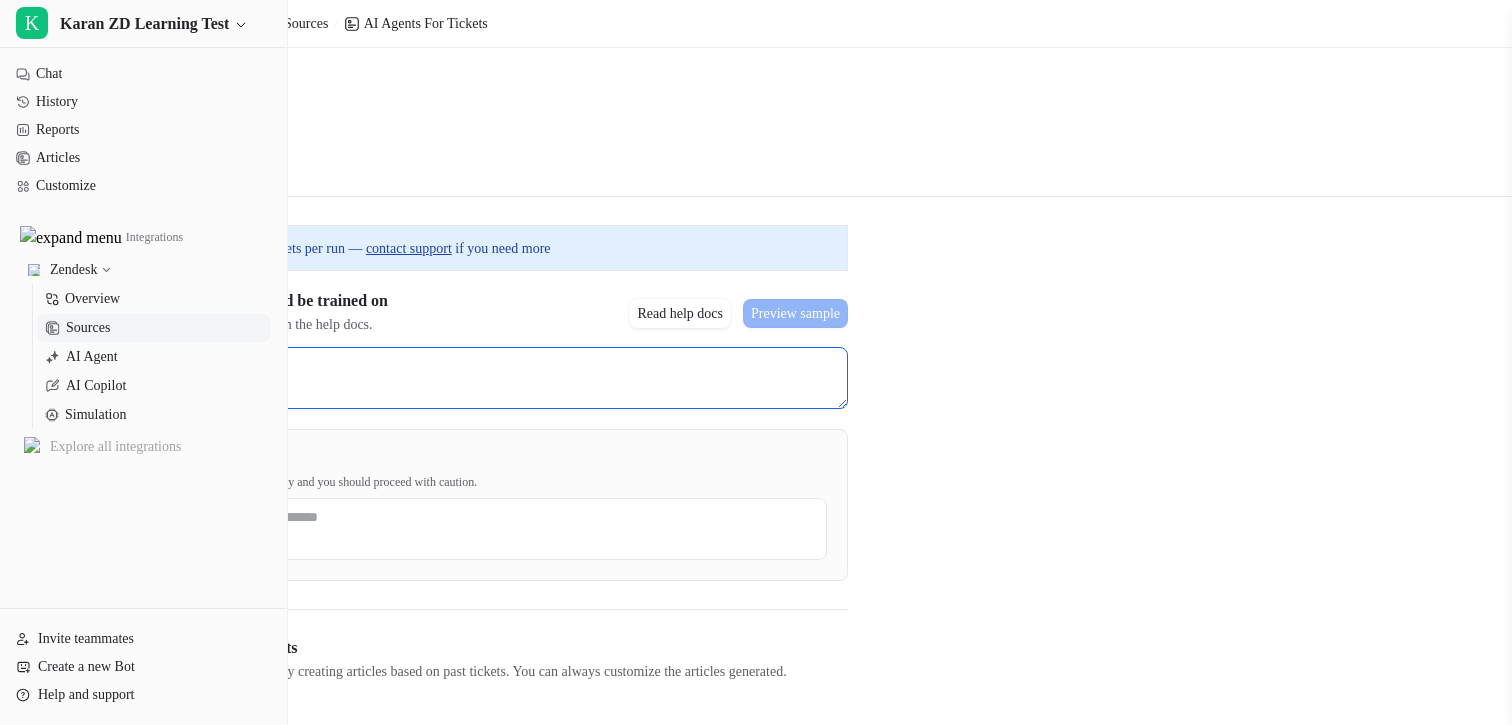 click at bounding box center (440, 378) 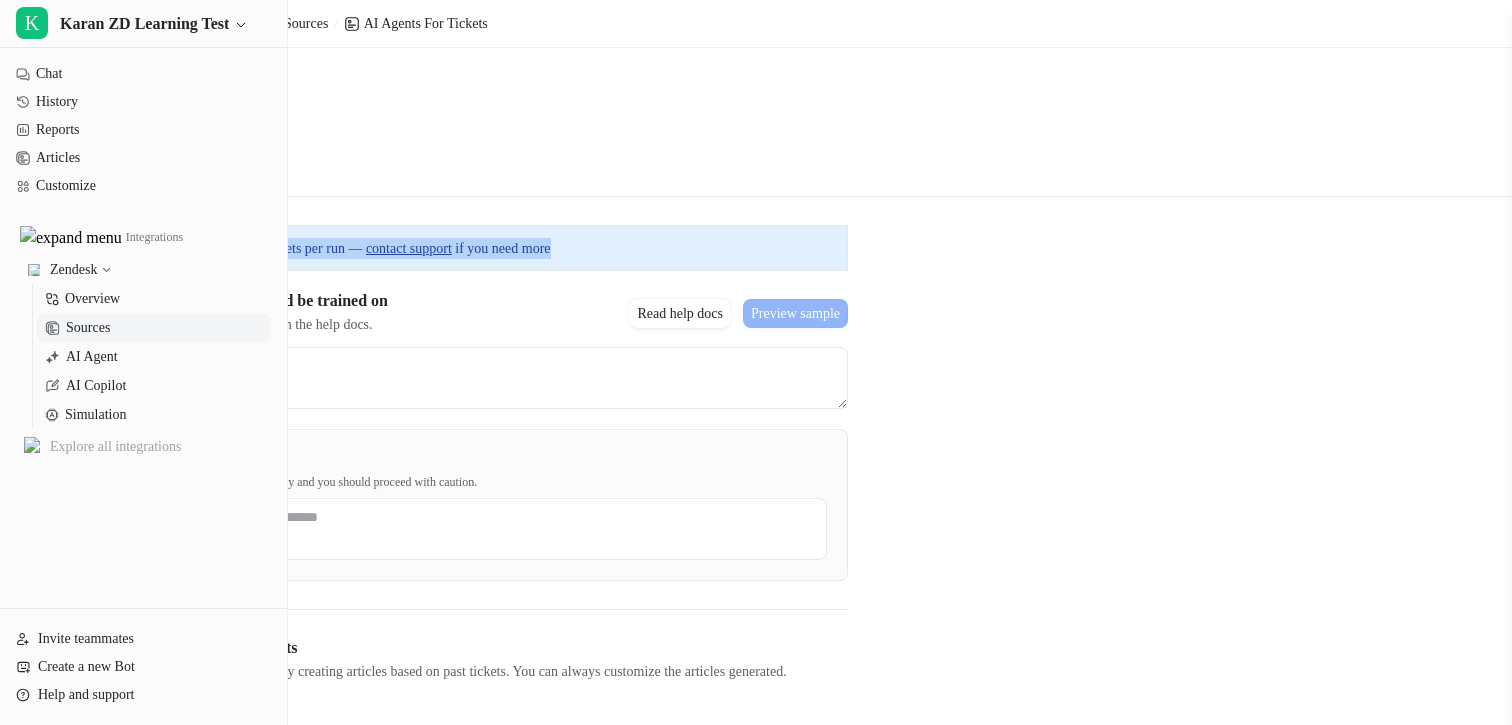 drag, startPoint x: 914, startPoint y: 242, endPoint x: 651, endPoint y: 225, distance: 263.54886 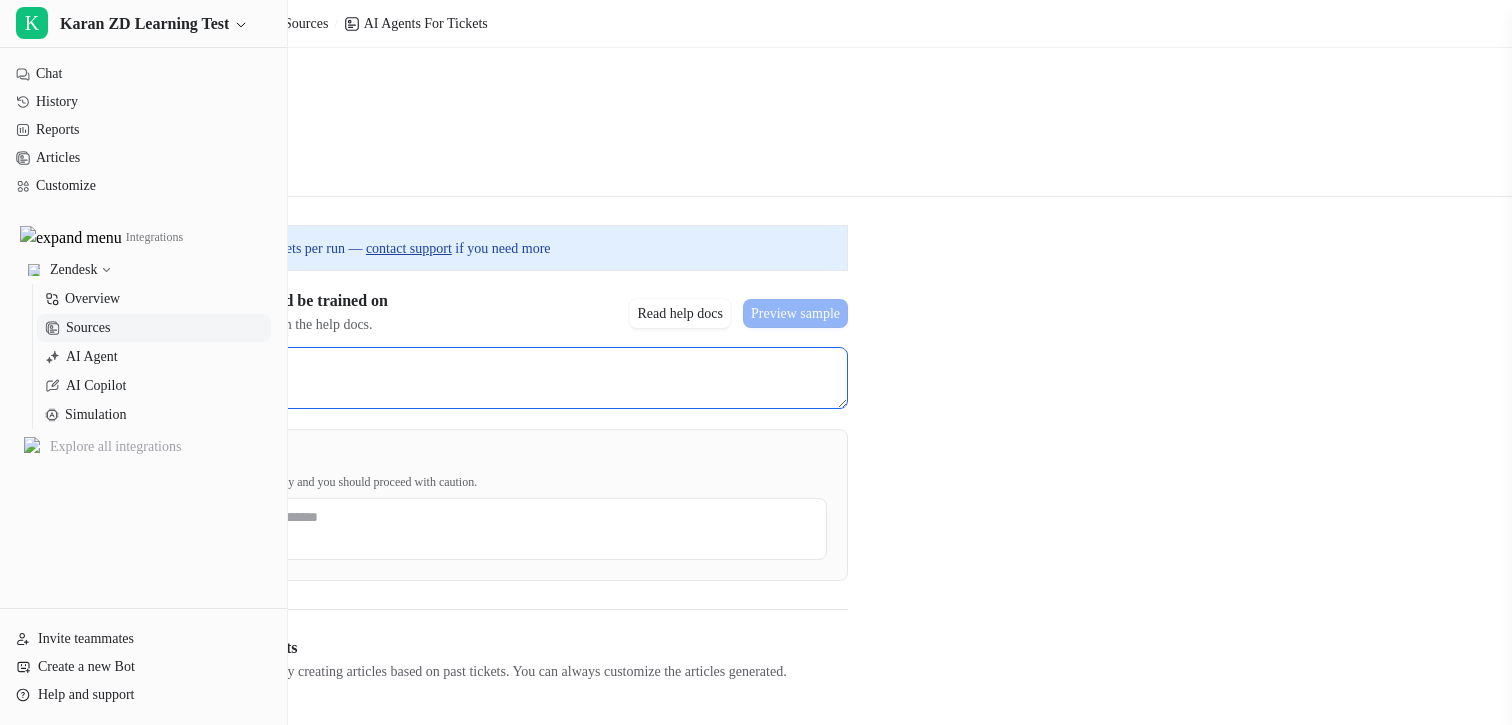 click at bounding box center (440, 378) 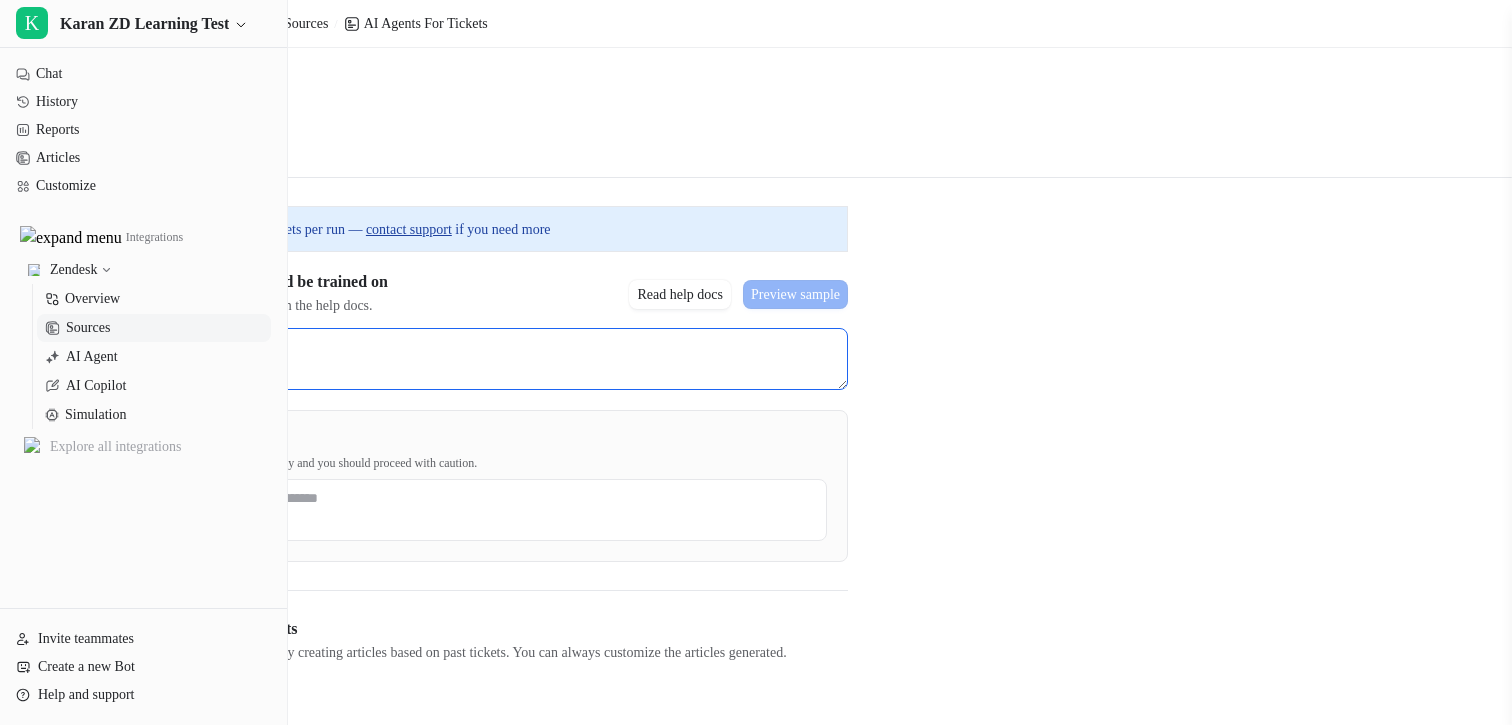 scroll, scrollTop: 27, scrollLeft: 0, axis: vertical 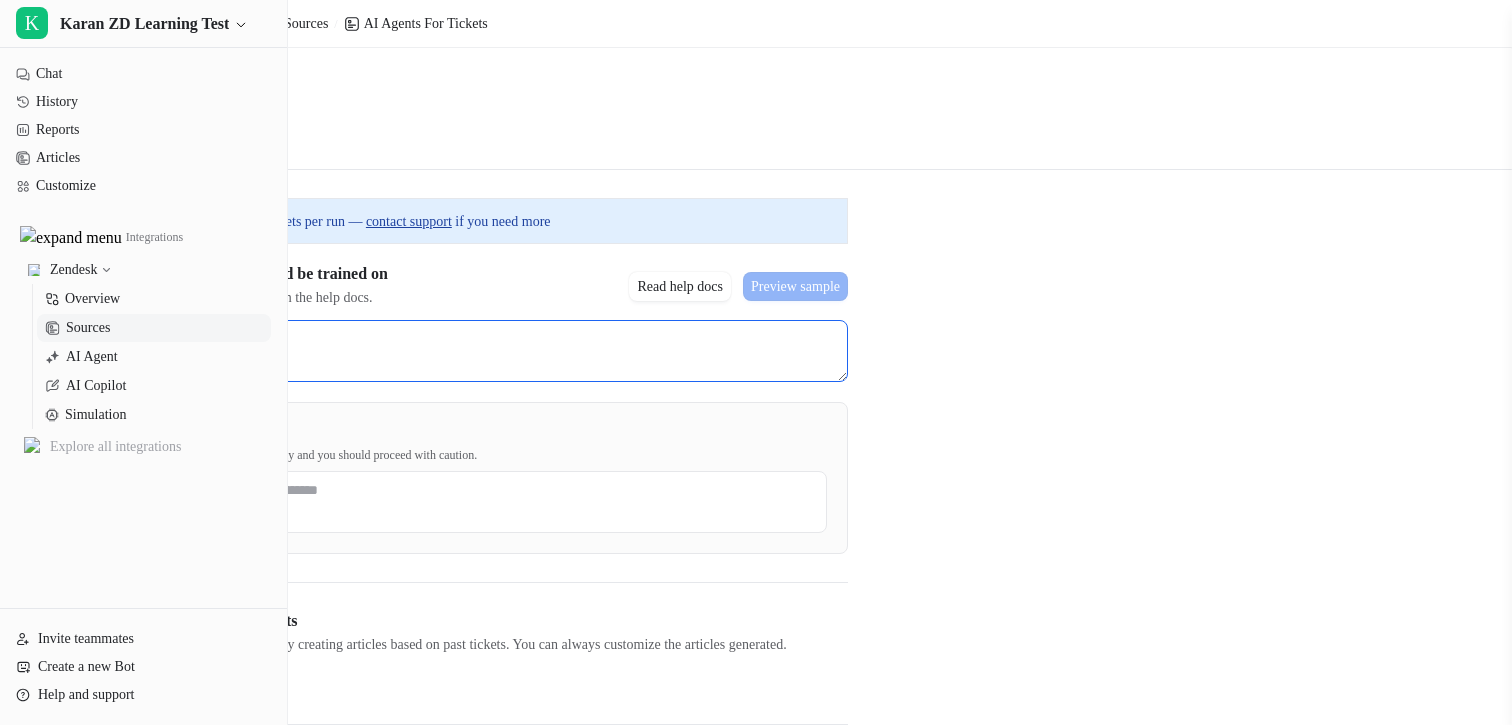 click at bounding box center [440, 351] 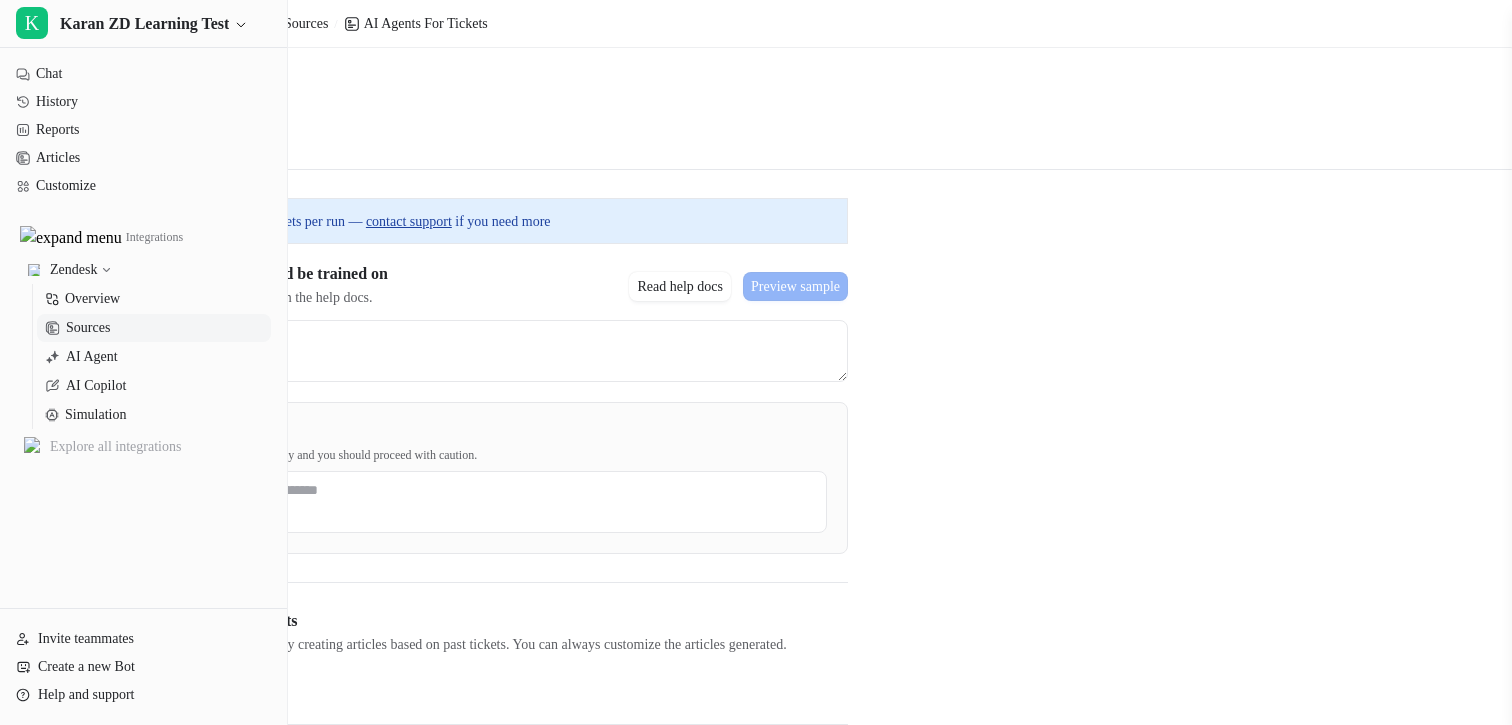click on "Paying customers are limited to   0  tickets per run —   contact support   if you need more" at bounding box center (314, 221) 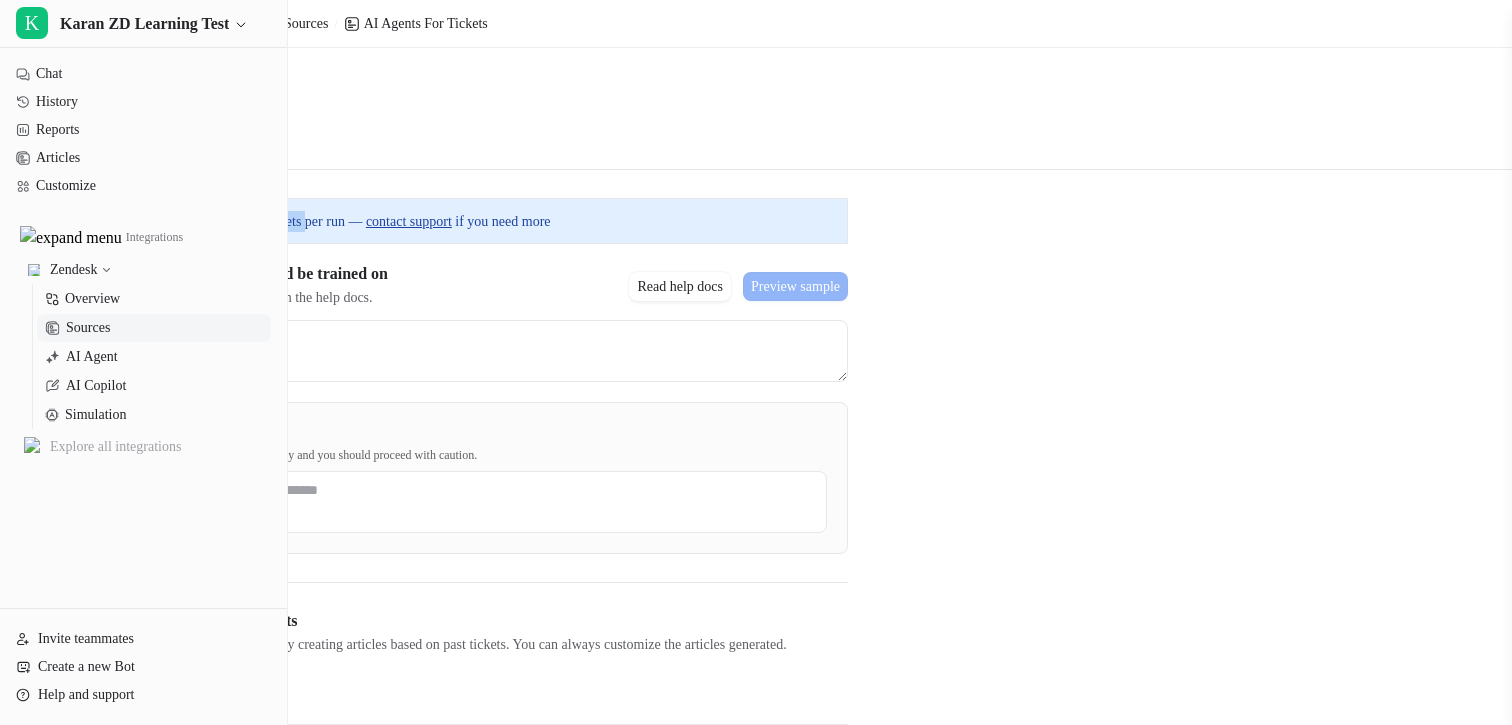 click on "Paying customers are limited to   0  tickets per run —   contact support   if you need more" at bounding box center [314, 221] 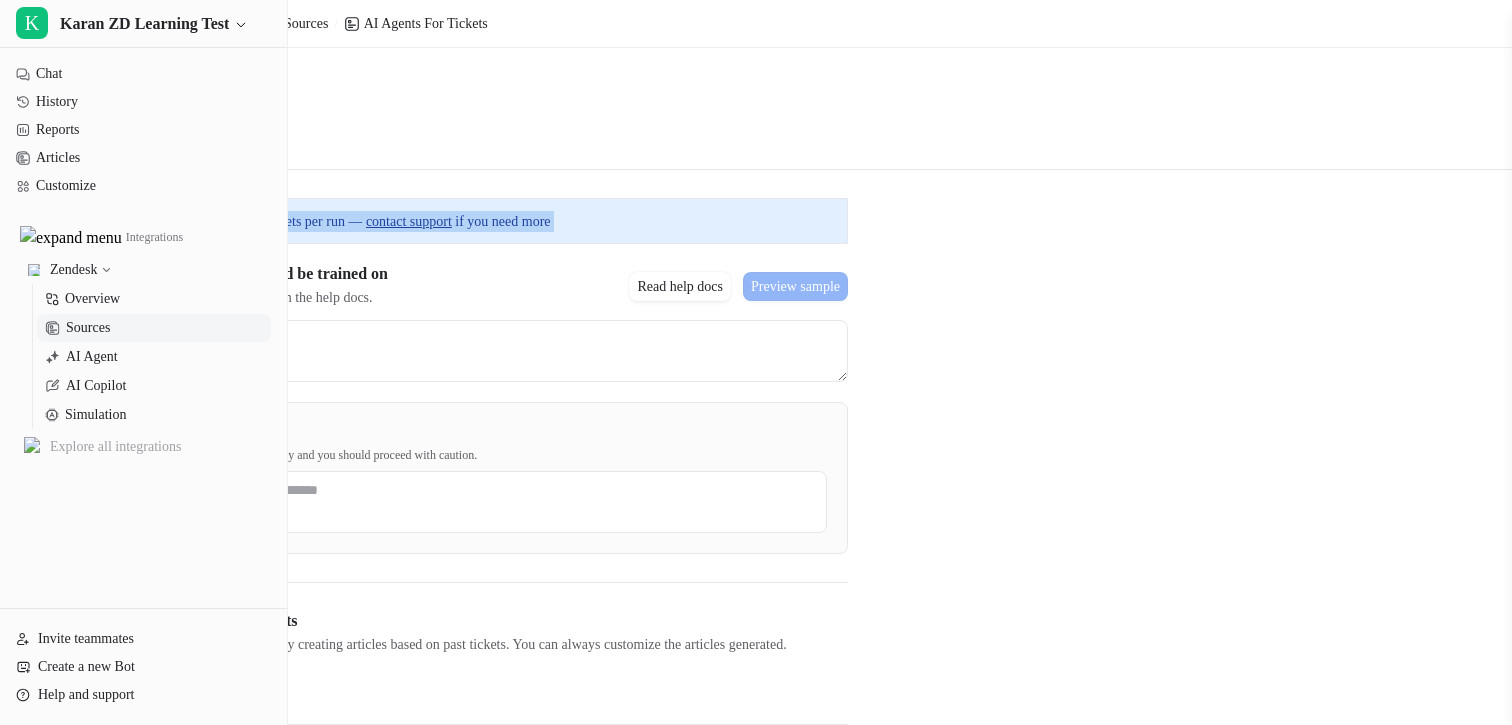 click on "Paying customers are limited to   0  tickets per run —   contact support   if you need more" at bounding box center [314, 221] 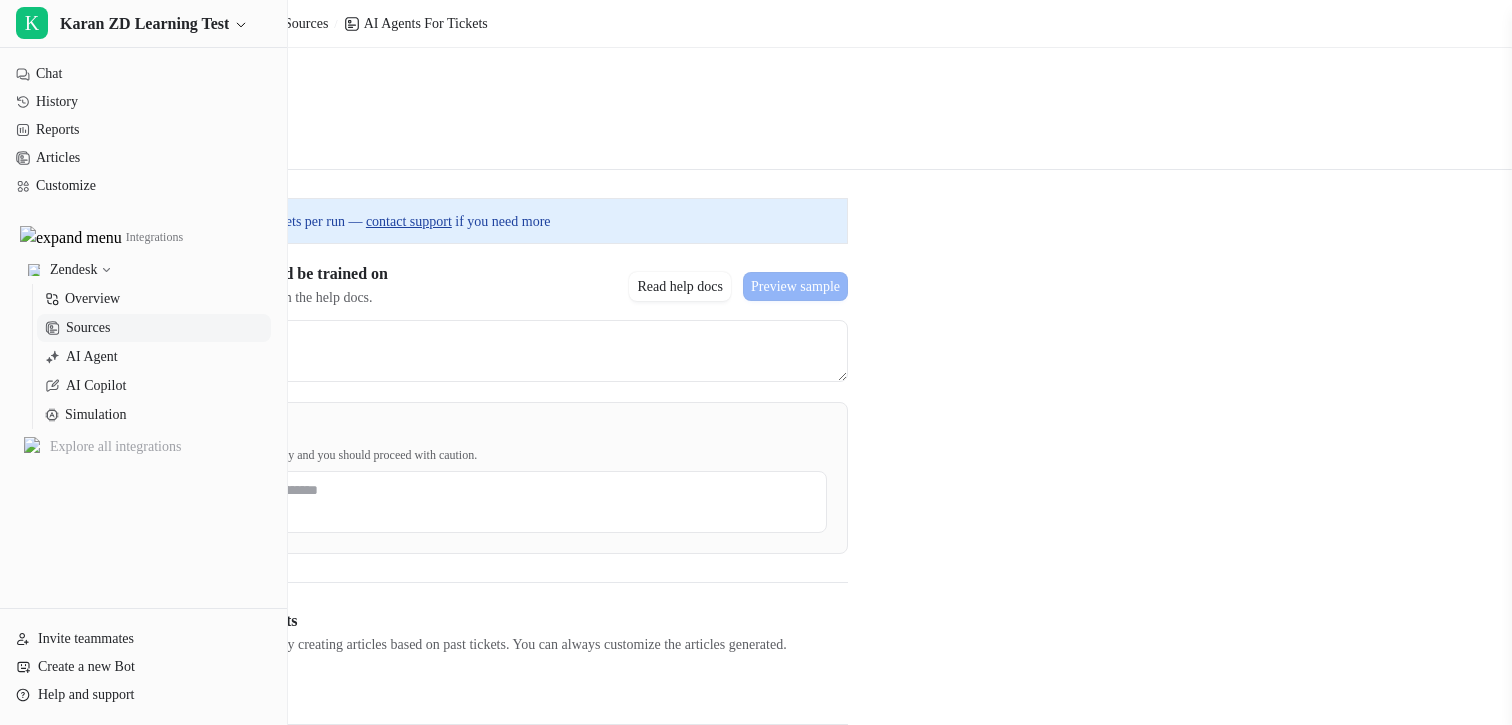 click on "Tickets Train the AI on your past Zendesk tickets" at bounding box center [756, 111] 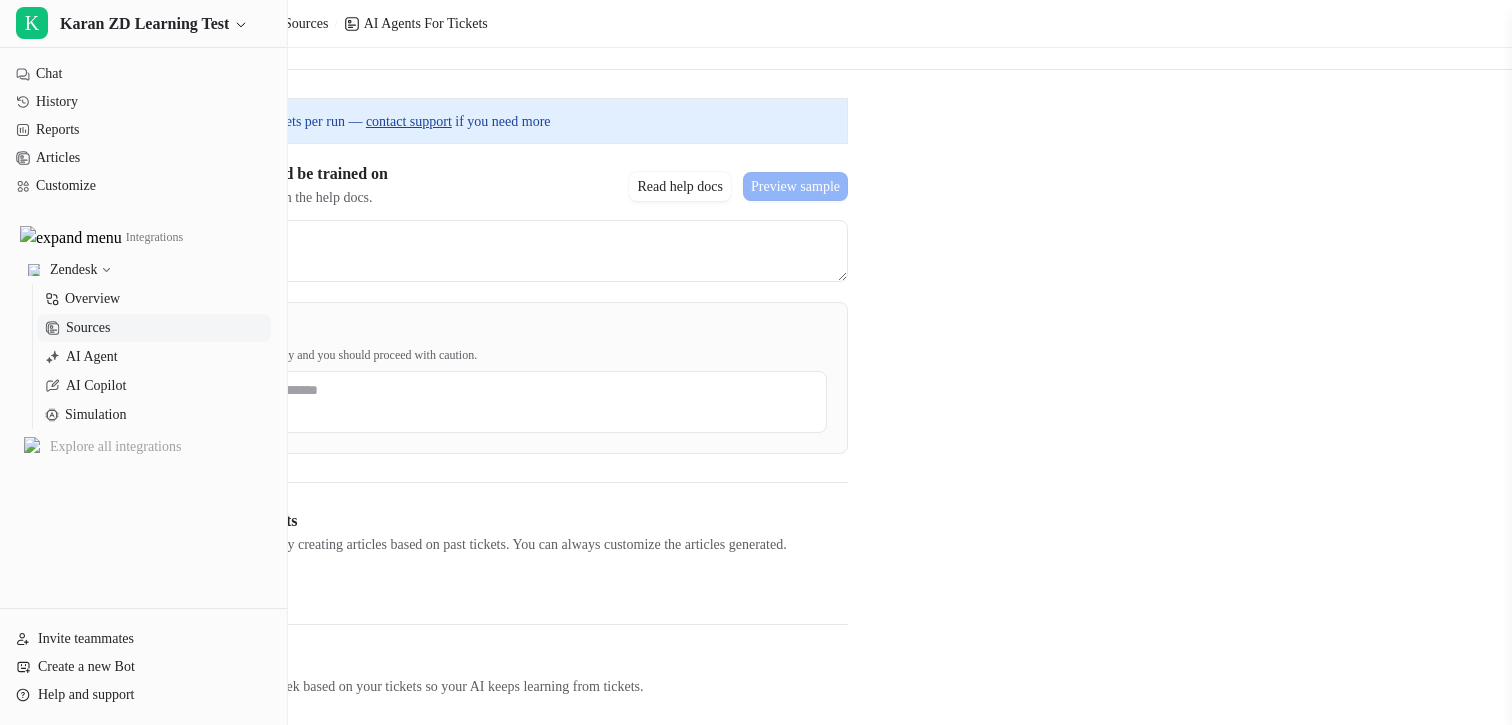 scroll, scrollTop: 152, scrollLeft: 0, axis: vertical 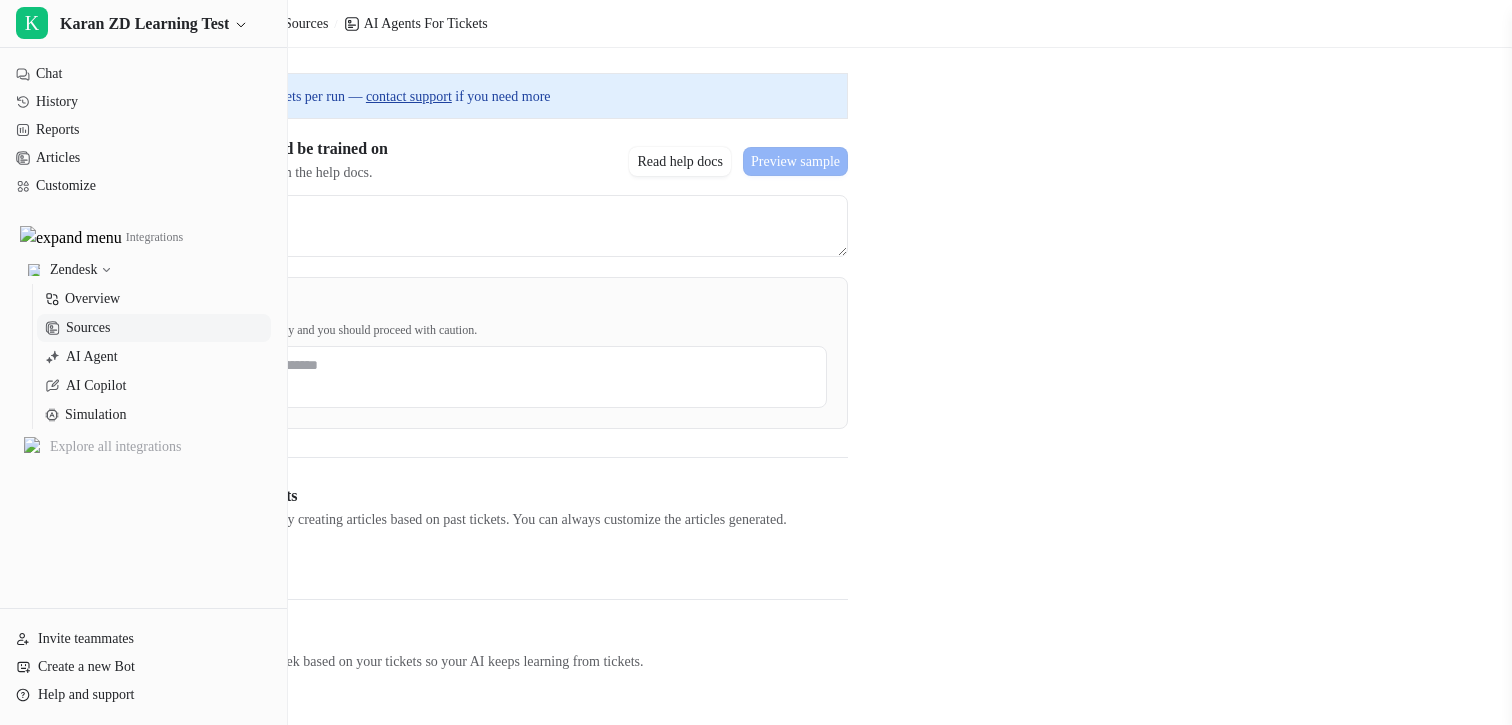 click on "Back Tickets Train the AI on your past Zendesk tickets Paying customers are limited to   0  tickets per run —   contact support   if you need more Choose the types of tickets that should be trained on Learn how to construct a valid search query in the help docs. Read help docs Preview sample Advanced prompt filter (optional) Note that this prompt needs to be crafted carefully and you should proceed with caution. Create AI articles based on past tickets AI learns from past tickets by creating articles based on past tickets. You can always customize the articles generated. Process tickets You have reached the maximum number of learning jobs. View articles Enable continuous article generation AI articles get generated or updated every week based on your tickets so your AI keeps learning from tickets. To enable this feature   Contact support. Paused" at bounding box center (756, 326) 